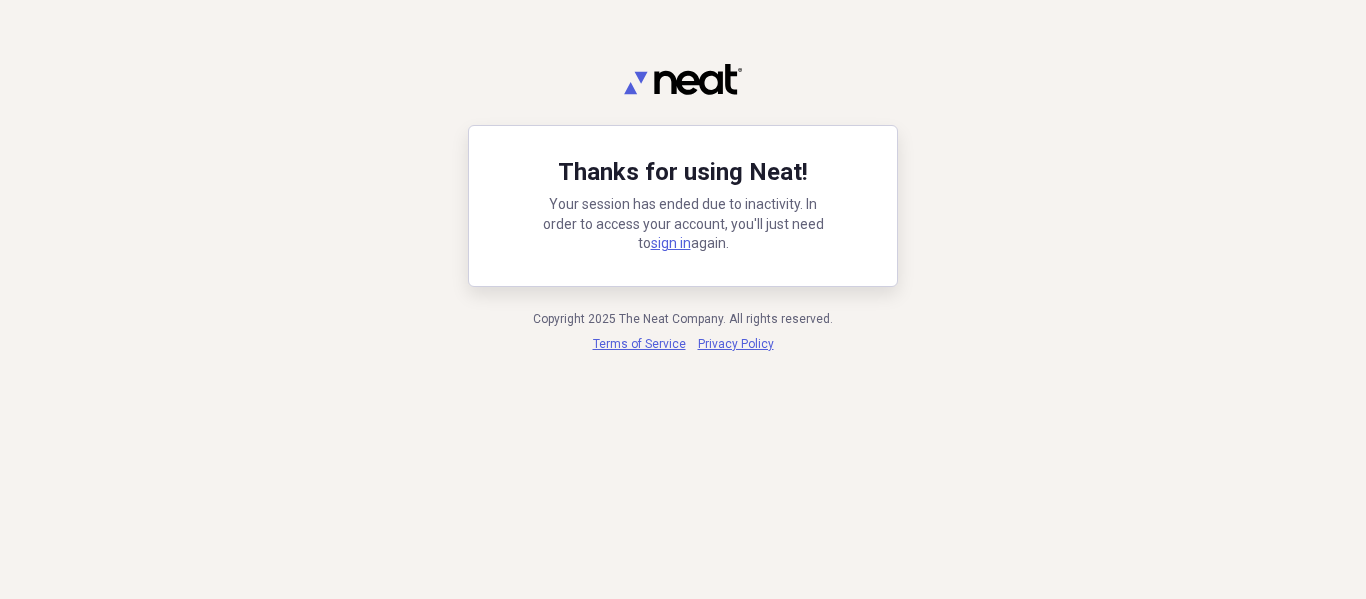 scroll, scrollTop: 0, scrollLeft: 0, axis: both 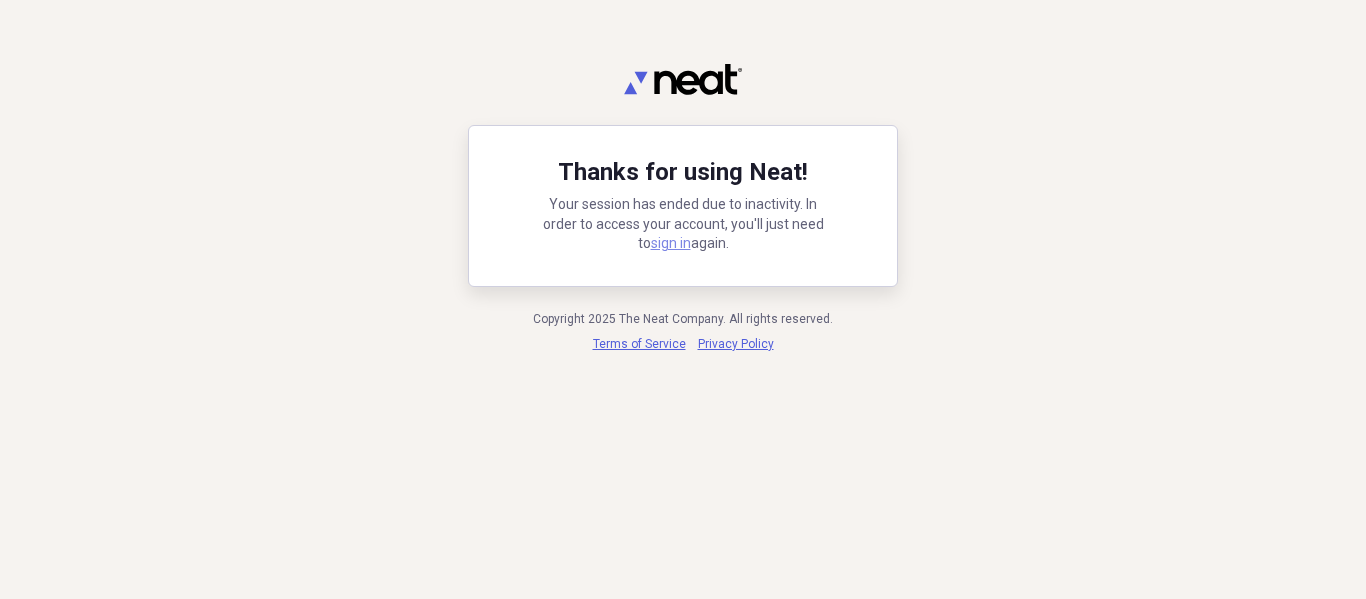 click on "sign in" at bounding box center (671, 243) 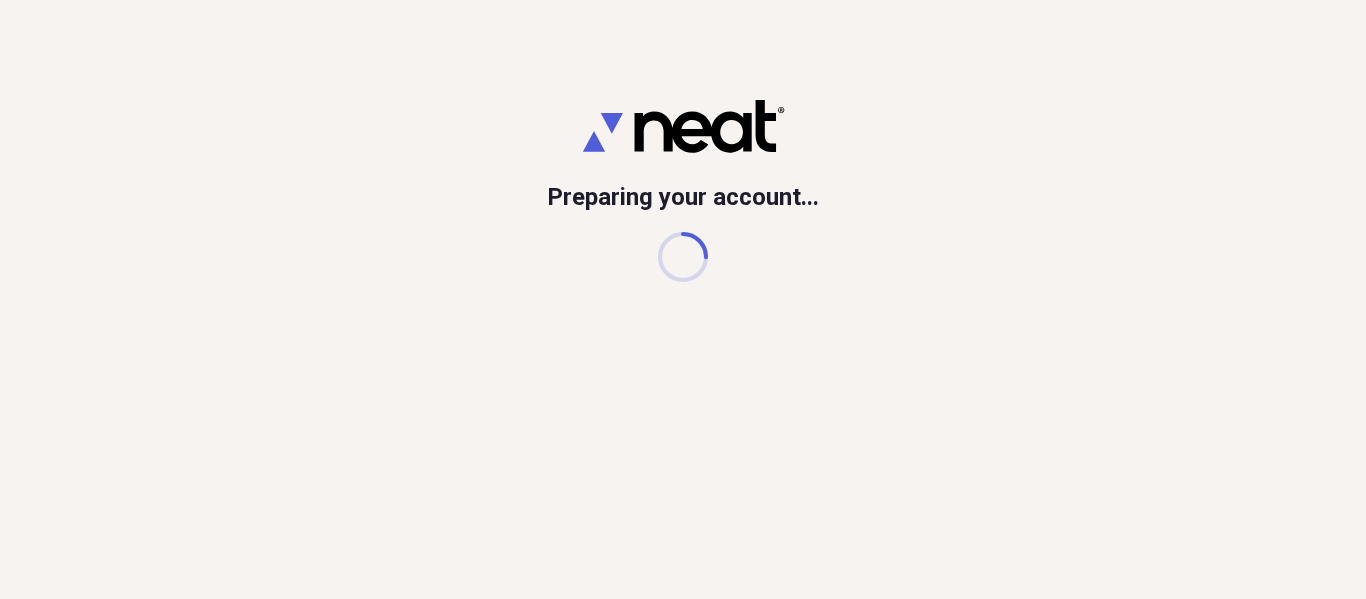 scroll, scrollTop: 0, scrollLeft: 0, axis: both 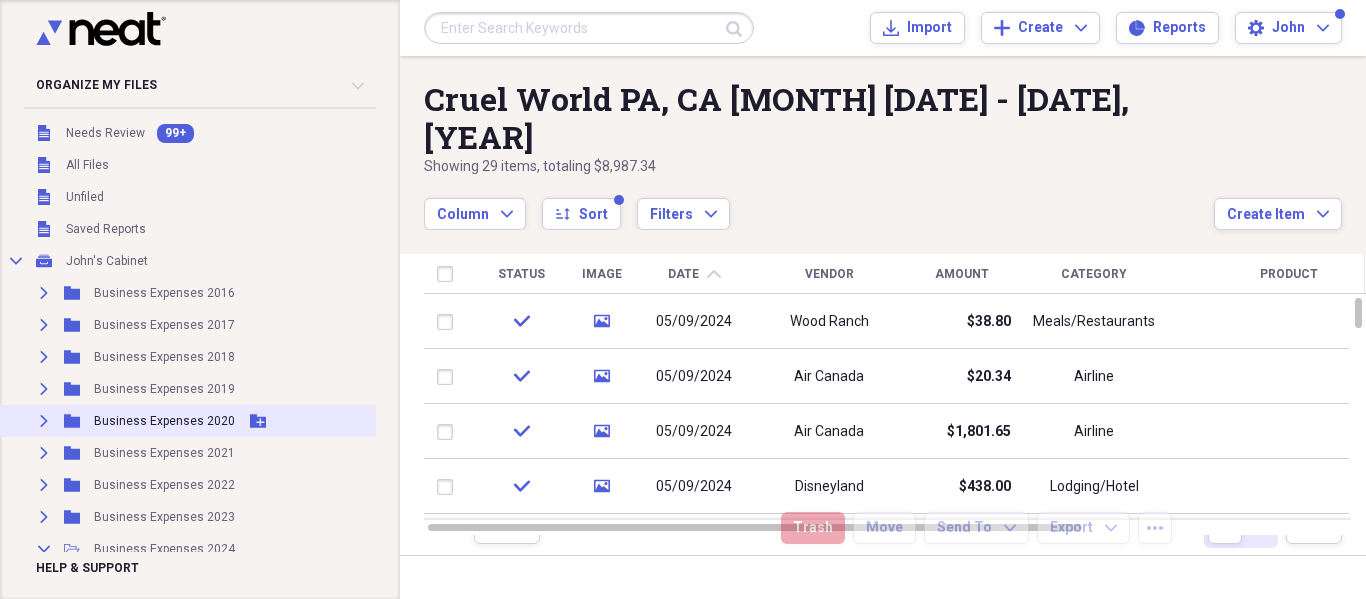 click on "Expand" at bounding box center (44, 421) 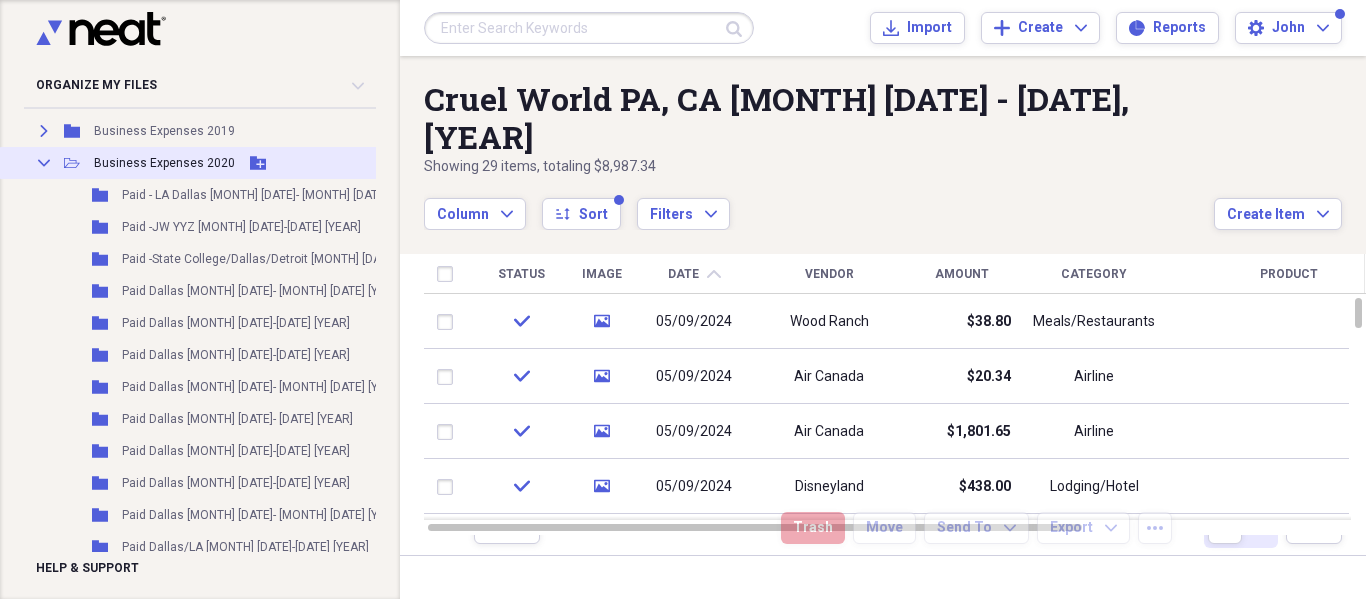 scroll, scrollTop: 260, scrollLeft: 0, axis: vertical 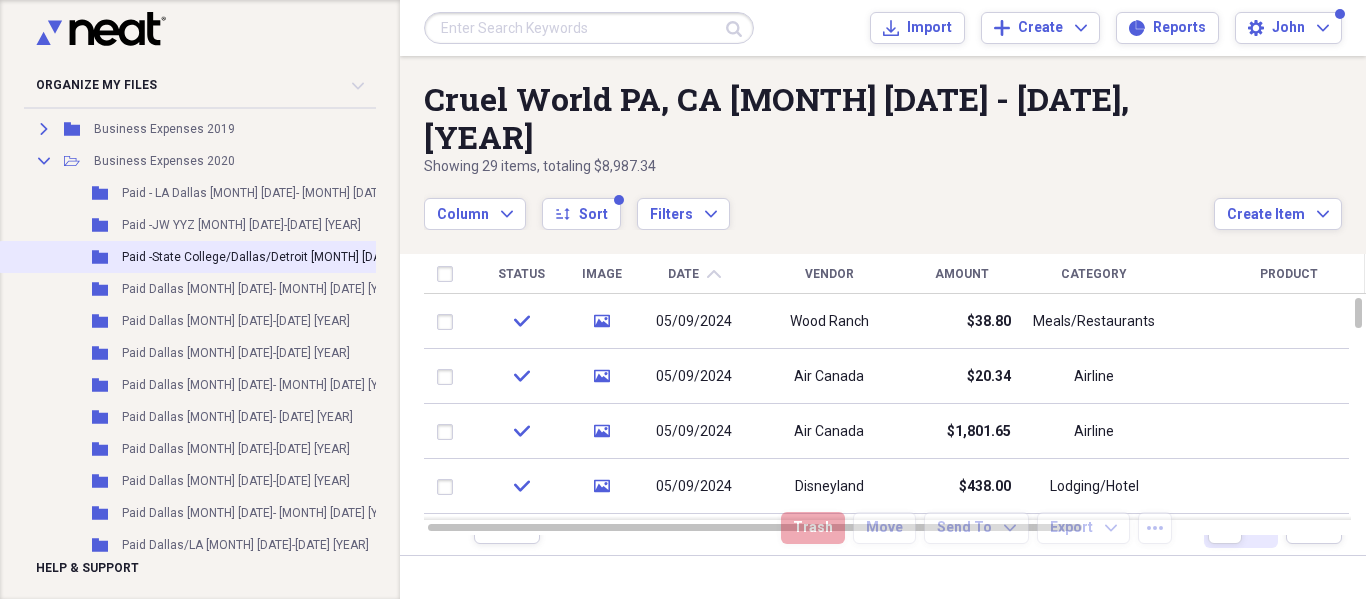 click on "Paid -State College/Dallas/Detroit [MONTH] [DATE]-[DATE] [YEAR]" at bounding box center [298, 257] 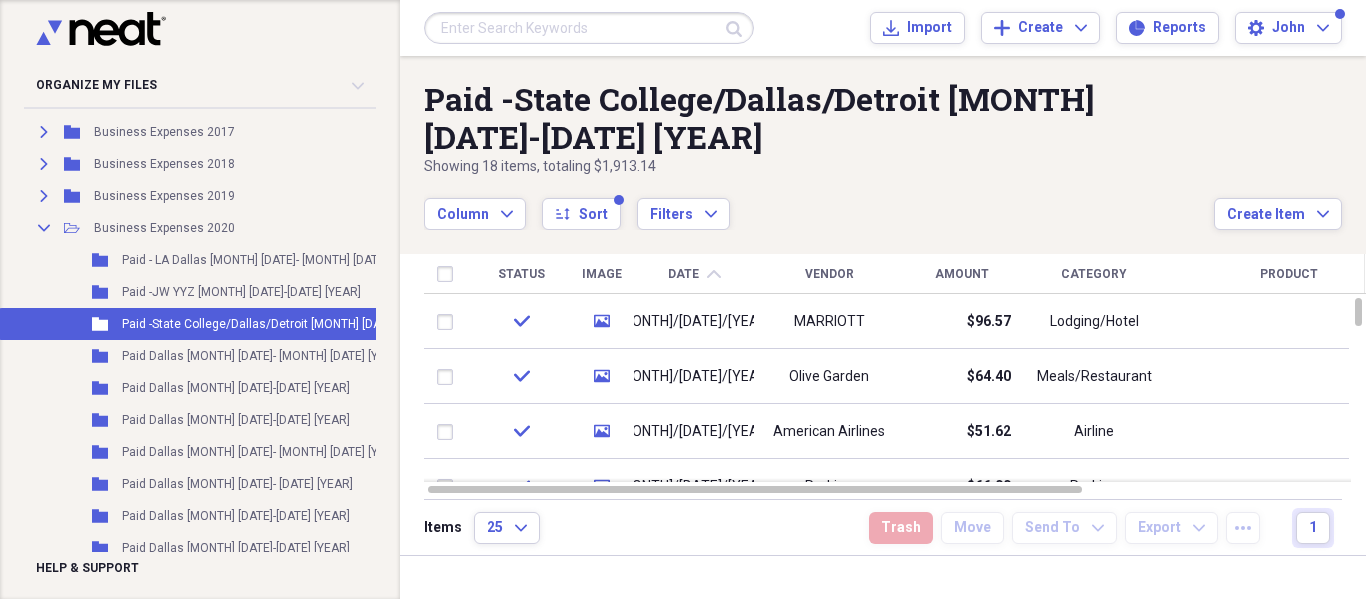 scroll, scrollTop: 192, scrollLeft: 0, axis: vertical 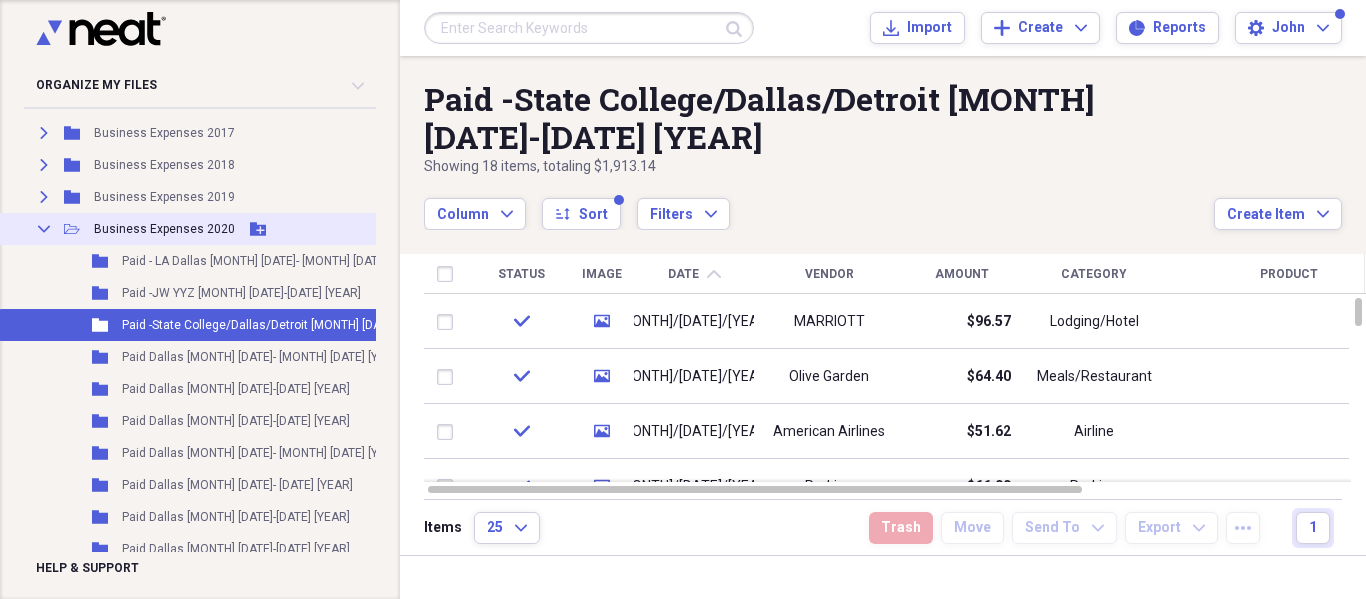 click on "Collapse" 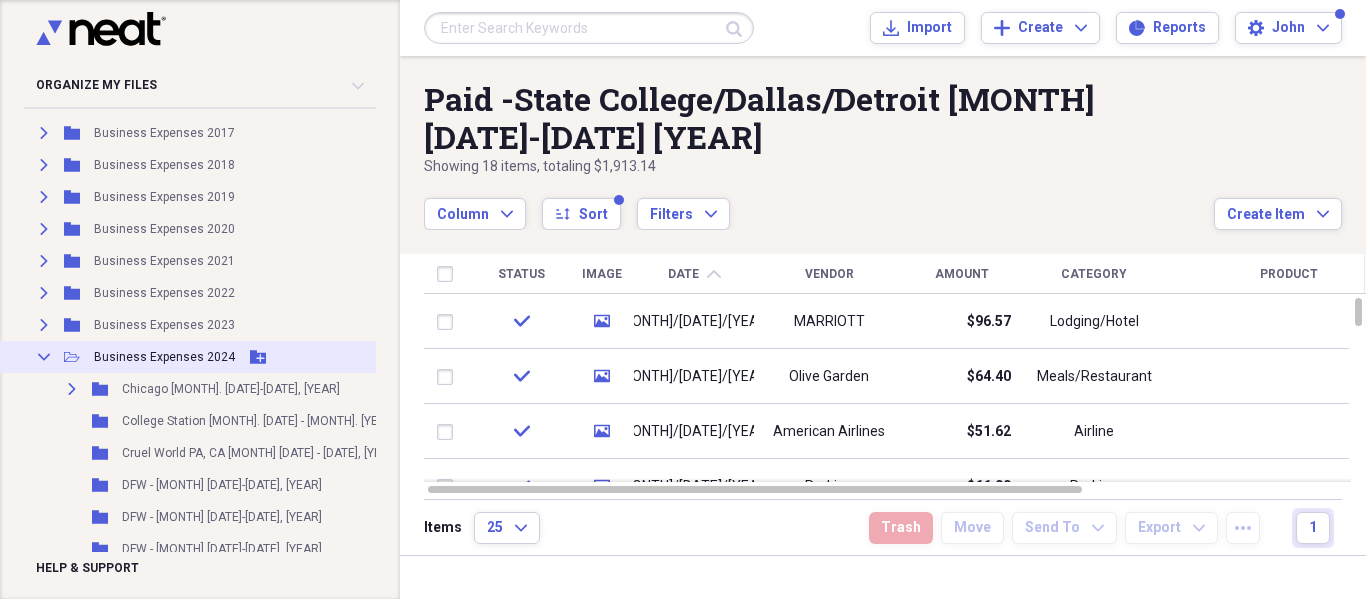 click on "Collapse" 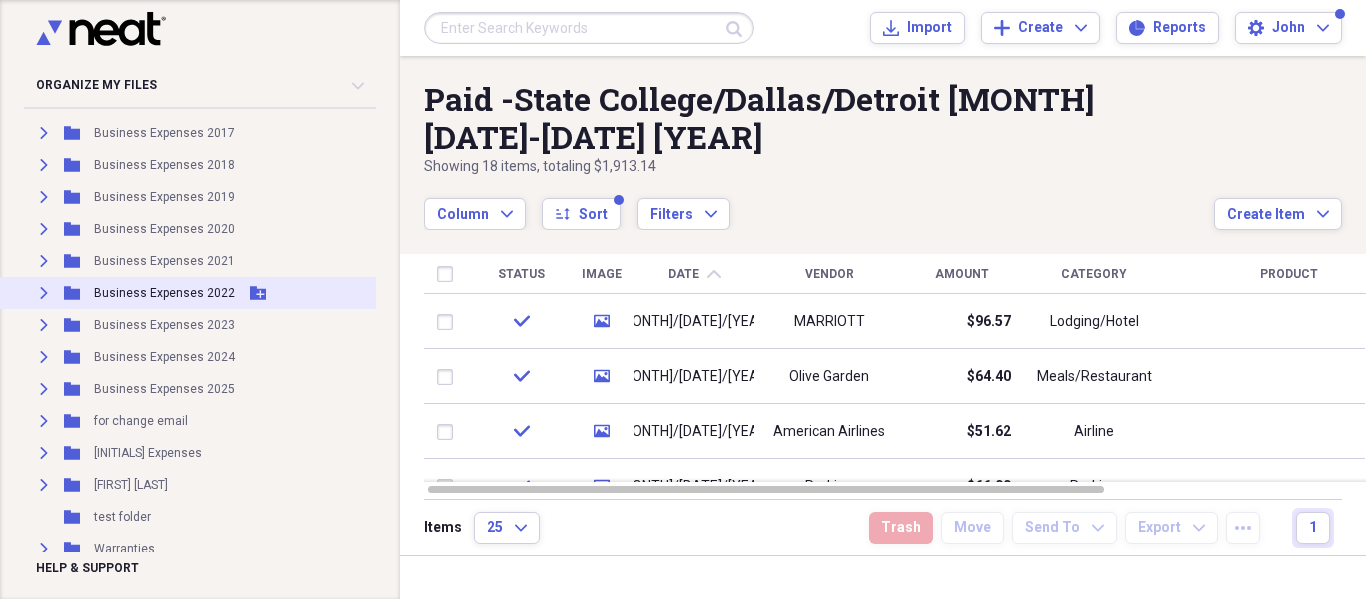 click on "Expand" 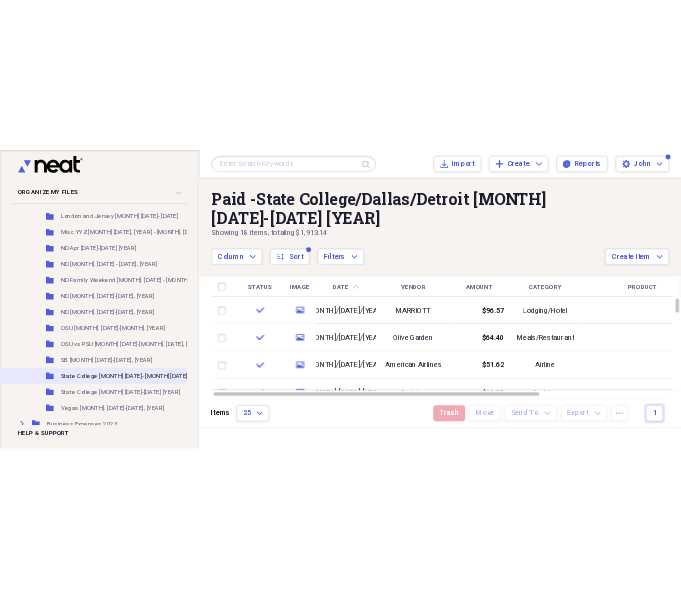 scroll, scrollTop: 1405, scrollLeft: 0, axis: vertical 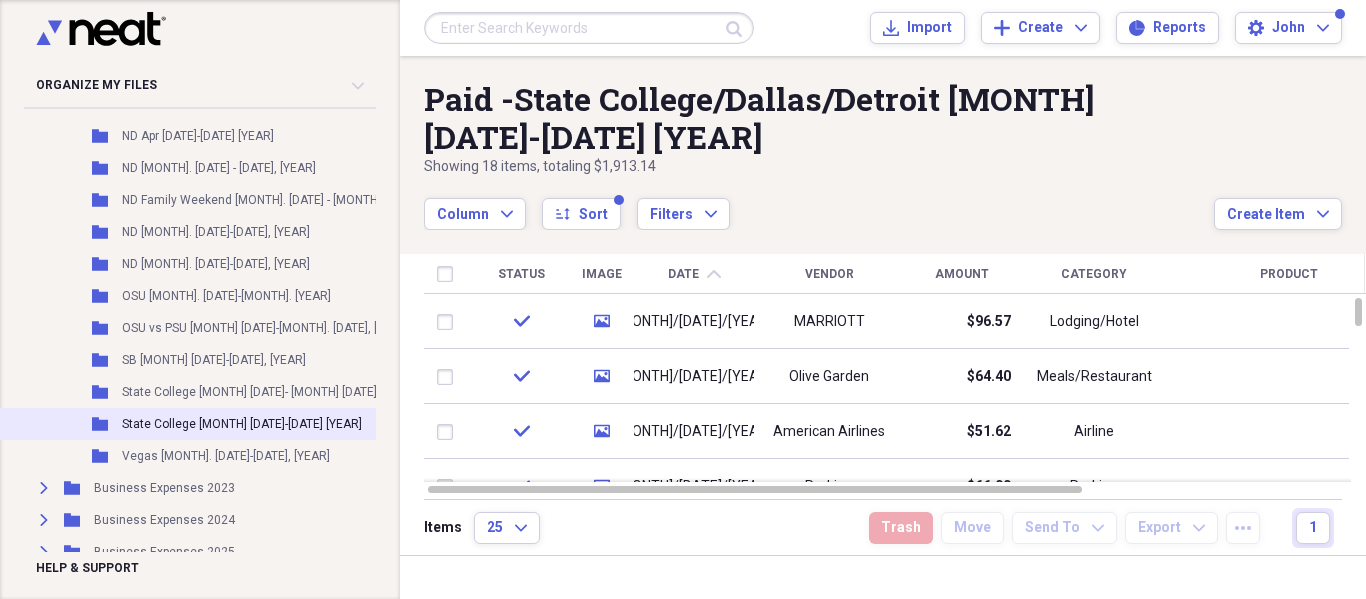 click on "State College [MONTH] [DATE]-[DATE] [YEAR]" at bounding box center (242, 424) 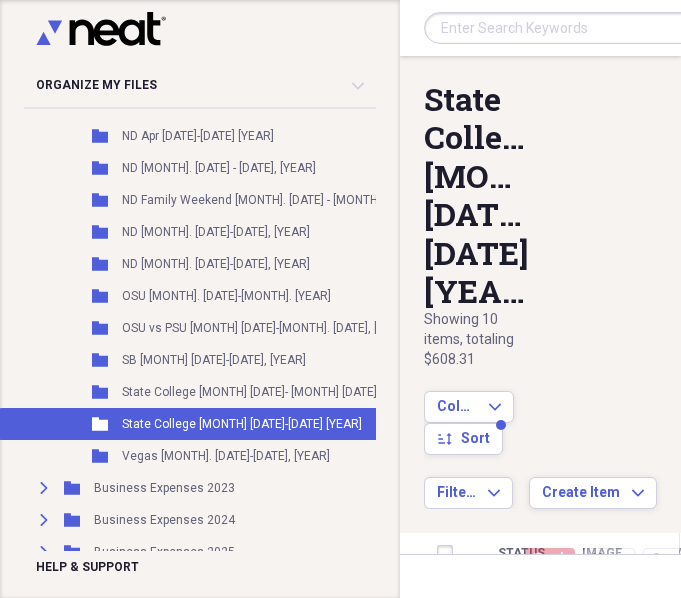 click at bounding box center [448, 580] 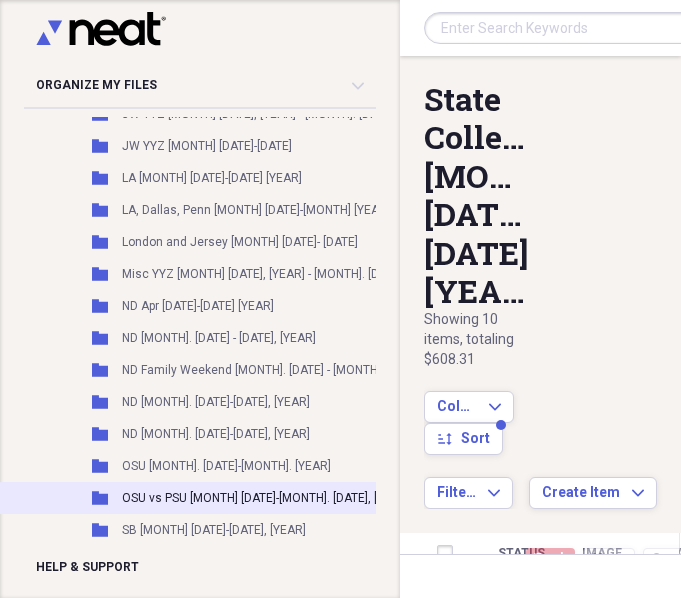 scroll, scrollTop: 1234, scrollLeft: 0, axis: vertical 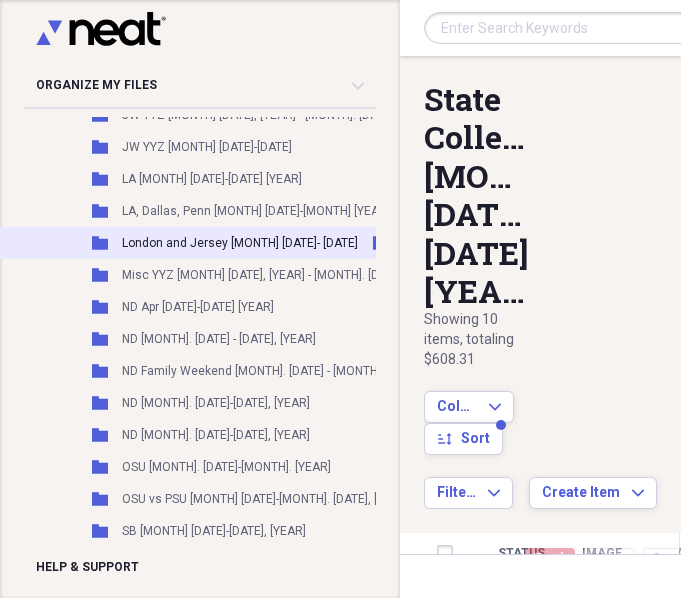 click on "London and Jersey [MONTH] [DATE]- [DATE]" at bounding box center (240, 243) 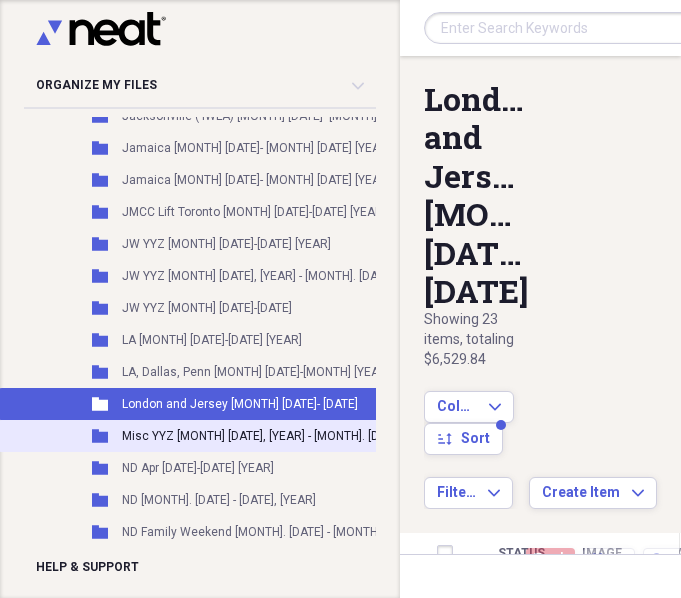 scroll, scrollTop: 1064, scrollLeft: 0, axis: vertical 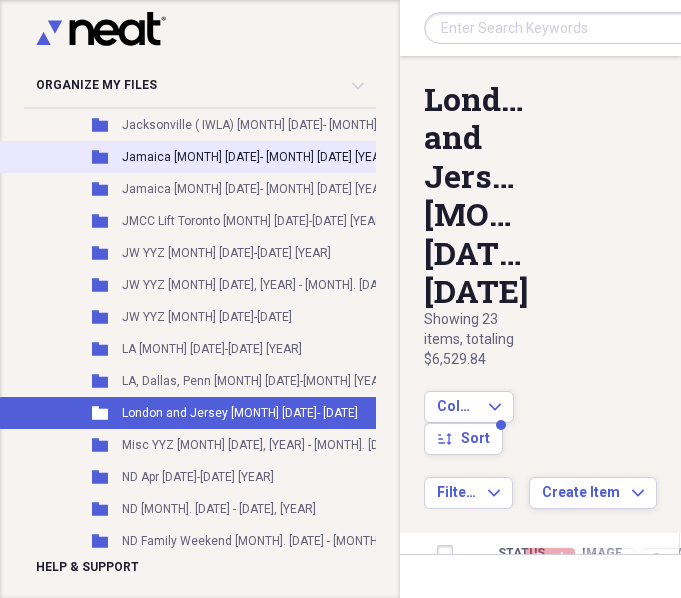 click on "Folder Jamaica [MONTH] [DATE]- [MONTH] [DATE] [YEAR] Add Folder" at bounding box center [262, 157] 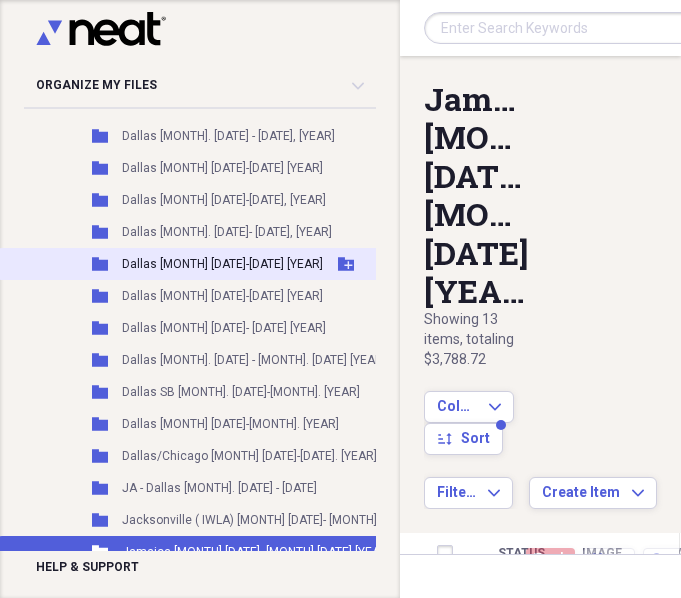 scroll, scrollTop: 668, scrollLeft: 0, axis: vertical 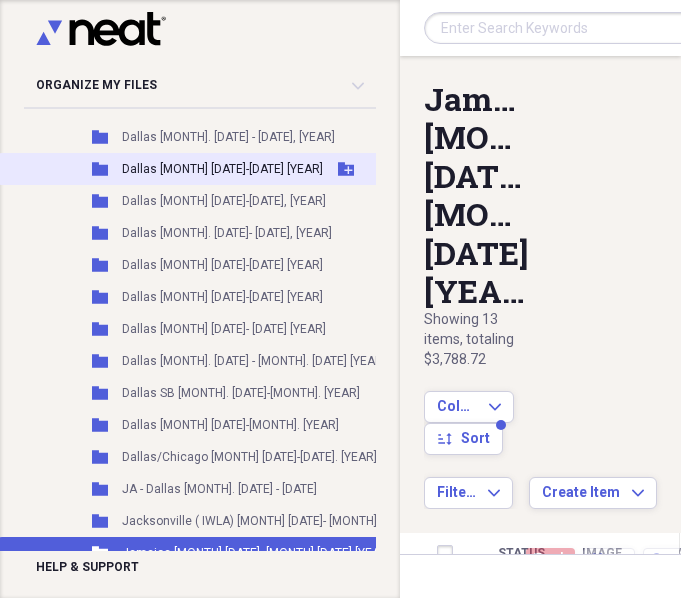 click on "Dallas [MONTH] [DATE]-[DATE] [YEAR]" at bounding box center [222, 169] 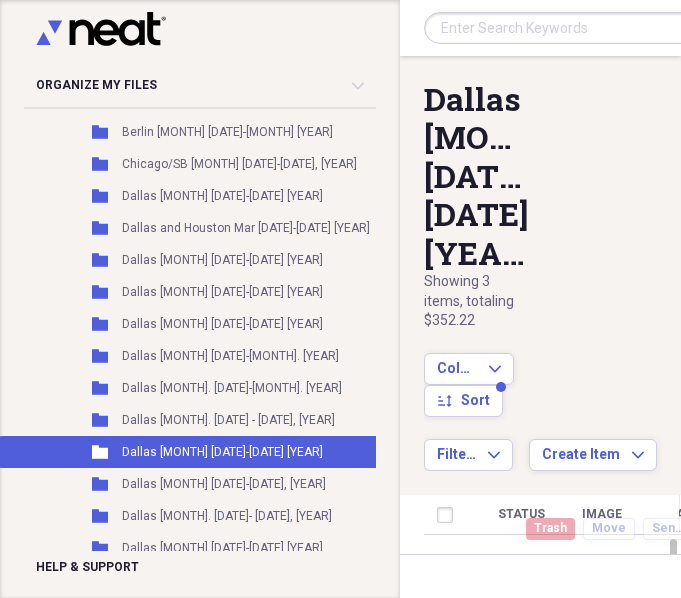 scroll, scrollTop: 384, scrollLeft: 0, axis: vertical 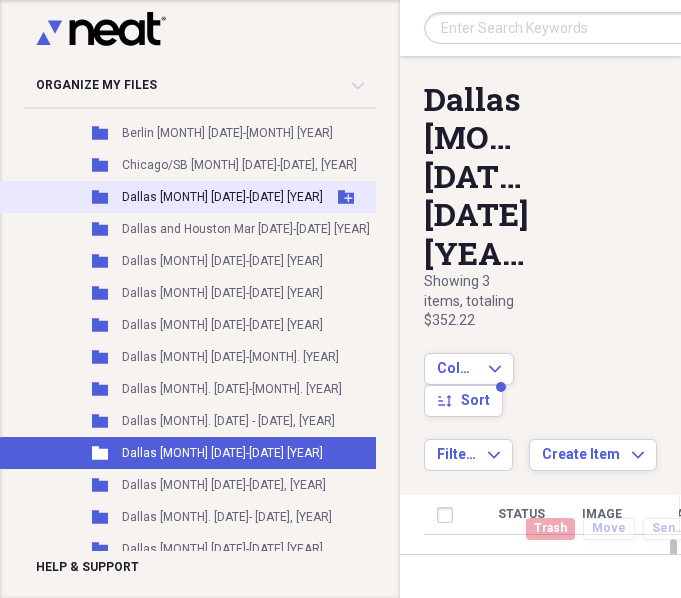 click on "Dallas [MONTH] [DATE]-[DATE] [YEAR]" at bounding box center (222, 197) 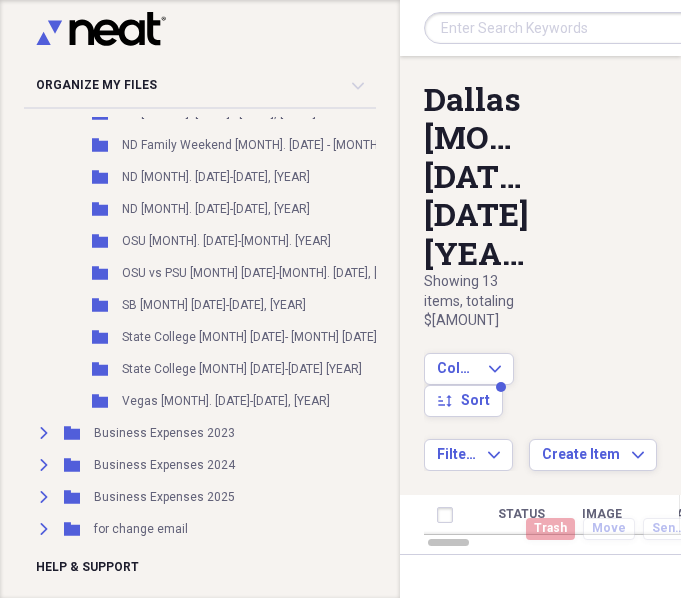 scroll, scrollTop: 1461, scrollLeft: 0, axis: vertical 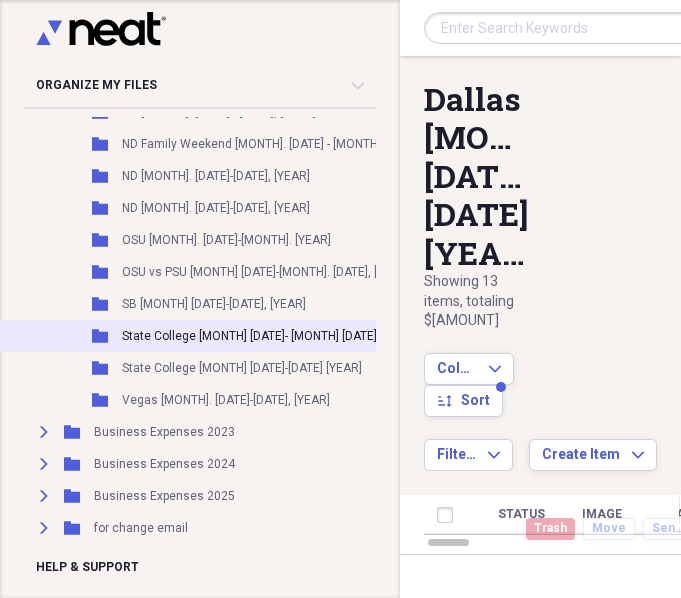 click on "State College [MONTH] [DATE]- [MONTH] [DATE] [YEAR]" at bounding box center [269, 336] 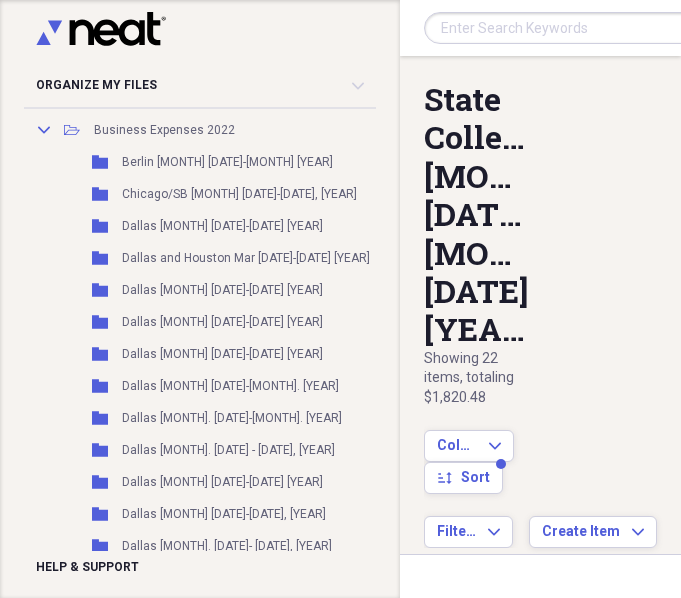 scroll, scrollTop: 354, scrollLeft: 0, axis: vertical 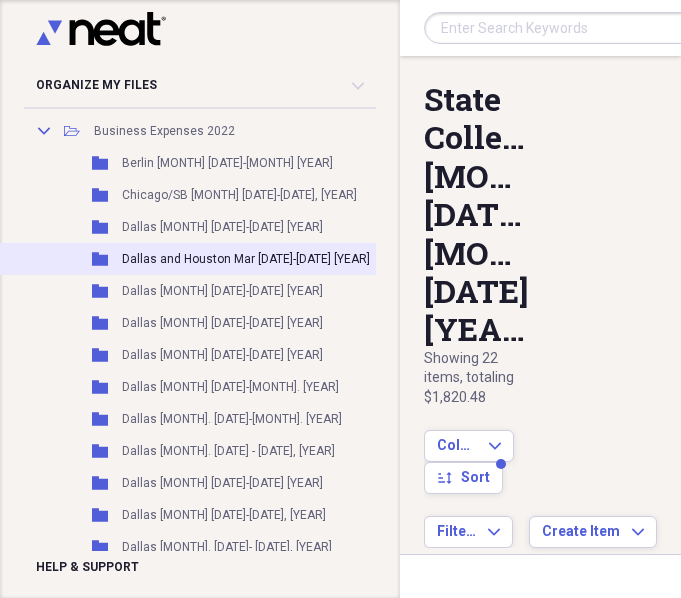 click on "Folder Dallas and Houston Mar [DATE]-[DATE] [YEAR] Add Folder" at bounding box center (262, 259) 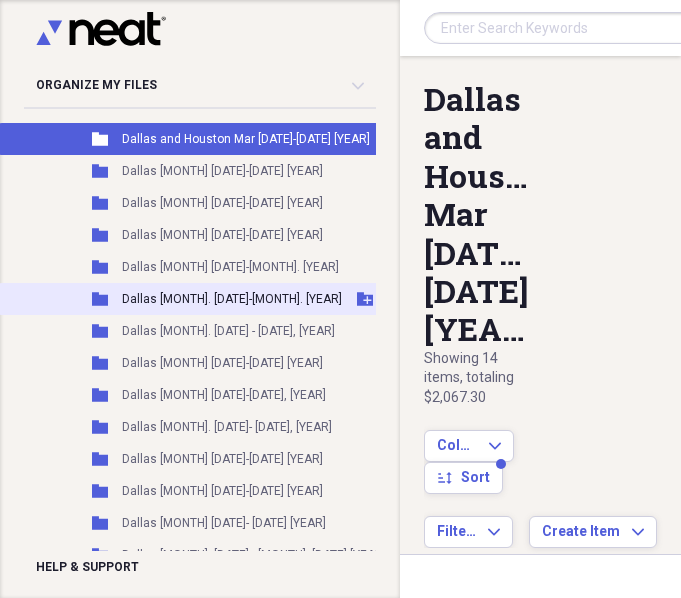 scroll, scrollTop: 480, scrollLeft: 0, axis: vertical 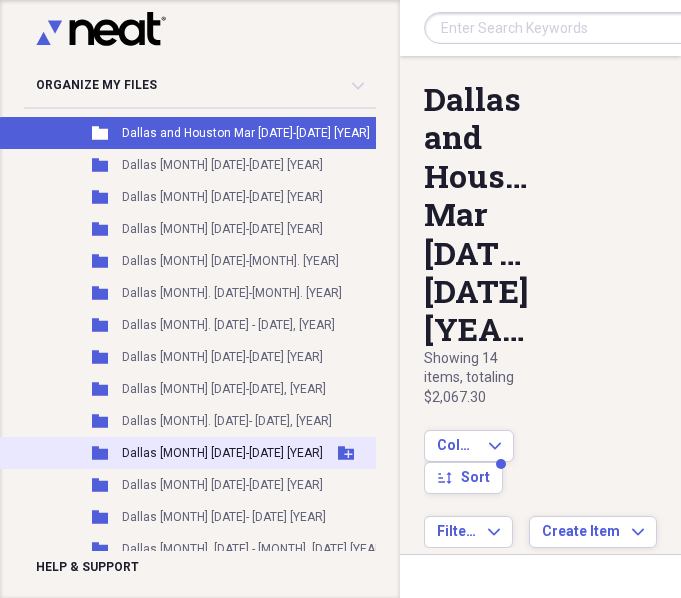 click on "Dallas [MONTH] [DATE]-[DATE] [YEAR]" at bounding box center (222, 453) 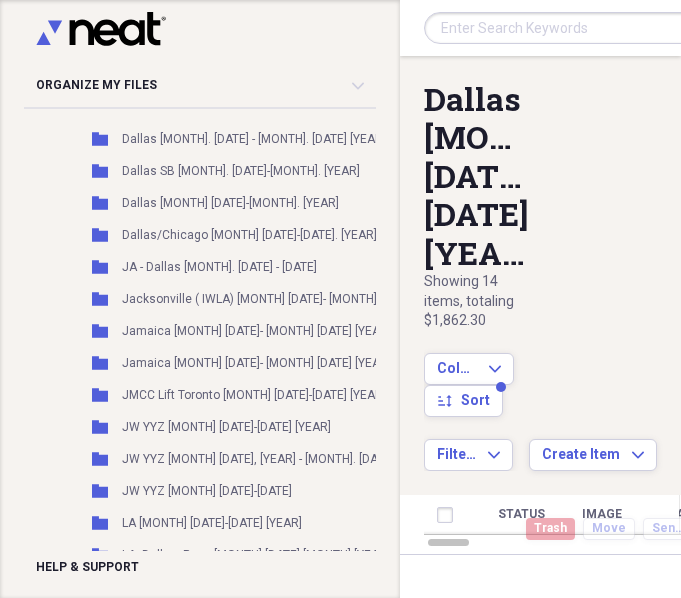 scroll, scrollTop: 902, scrollLeft: 0, axis: vertical 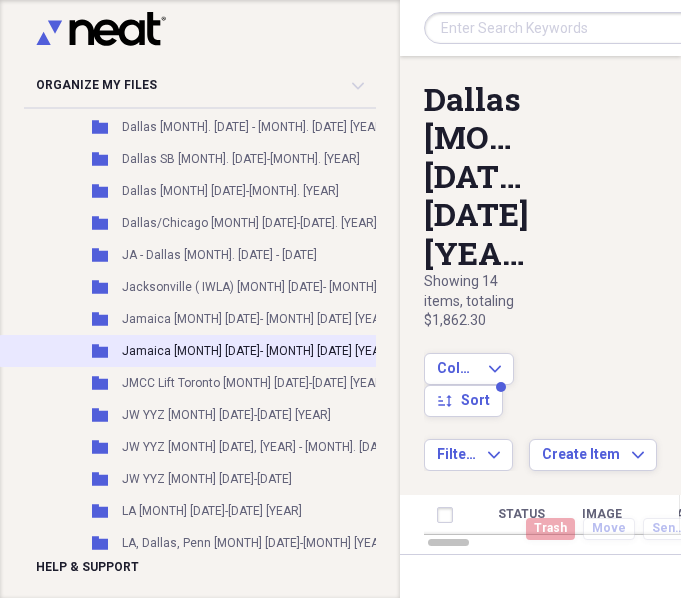 click on "Jamaica [MONTH] [DATE]- [MONTH] [DATE] [YEAR]" at bounding box center (256, 351) 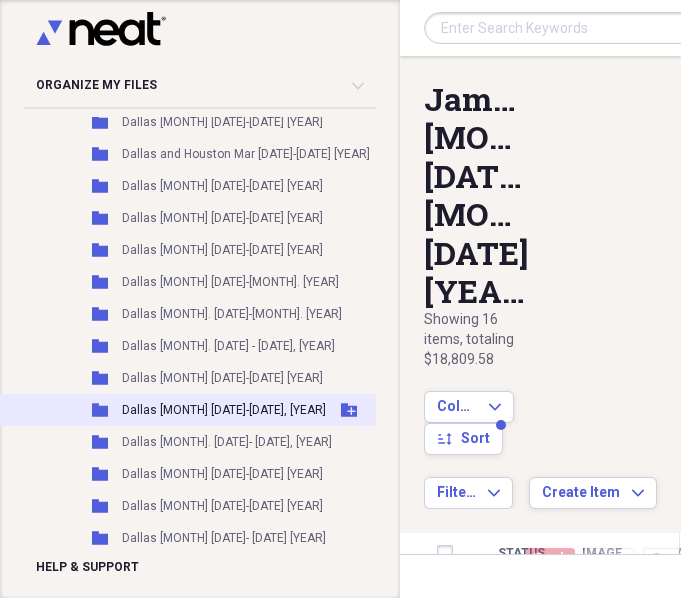 scroll, scrollTop: 440, scrollLeft: 0, axis: vertical 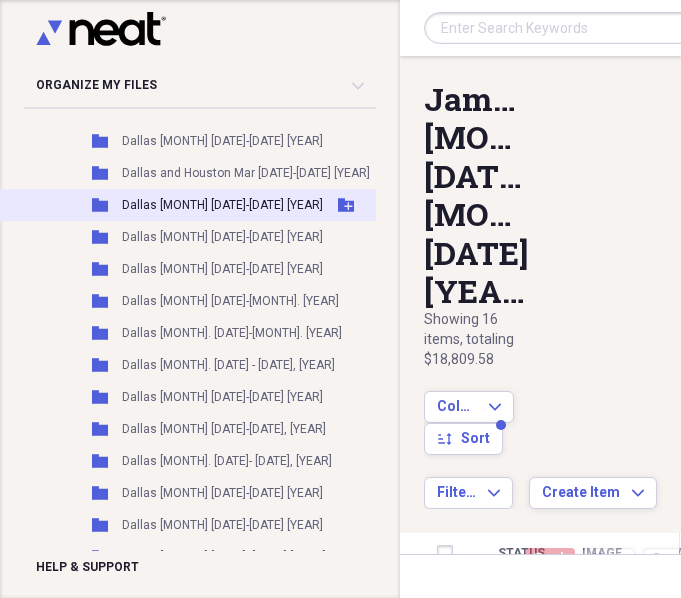 click on "Folder Dallas [MONTH] [DATE]-[DATE] [YEAR] Add Folder" at bounding box center [262, 205] 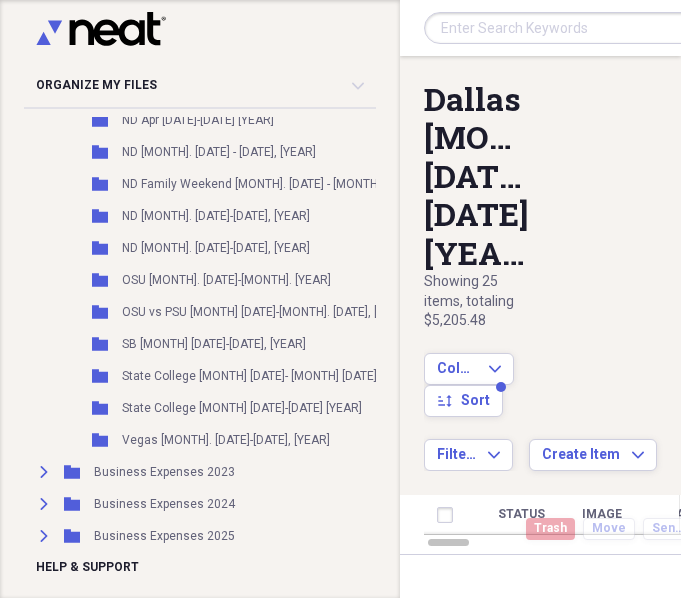 scroll, scrollTop: 1422, scrollLeft: 0, axis: vertical 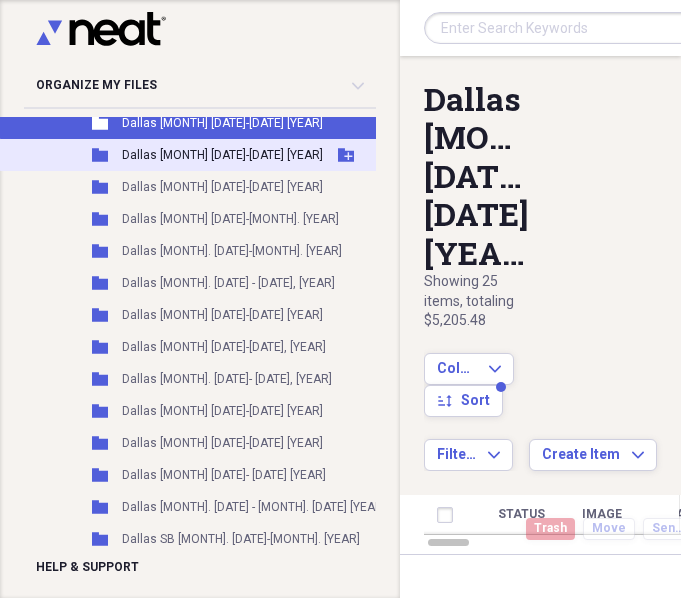 click on "Dallas [MONTH] [DATE]-[DATE] [YEAR]" at bounding box center [222, 155] 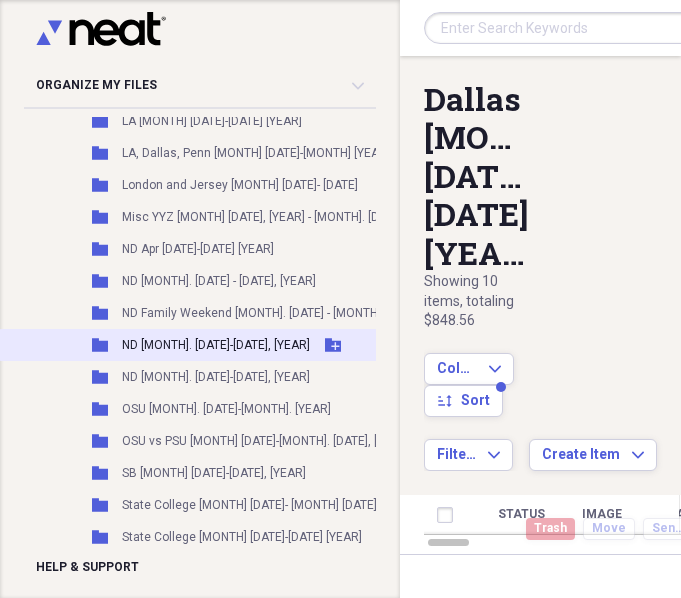 scroll, scrollTop: 1290, scrollLeft: 0, axis: vertical 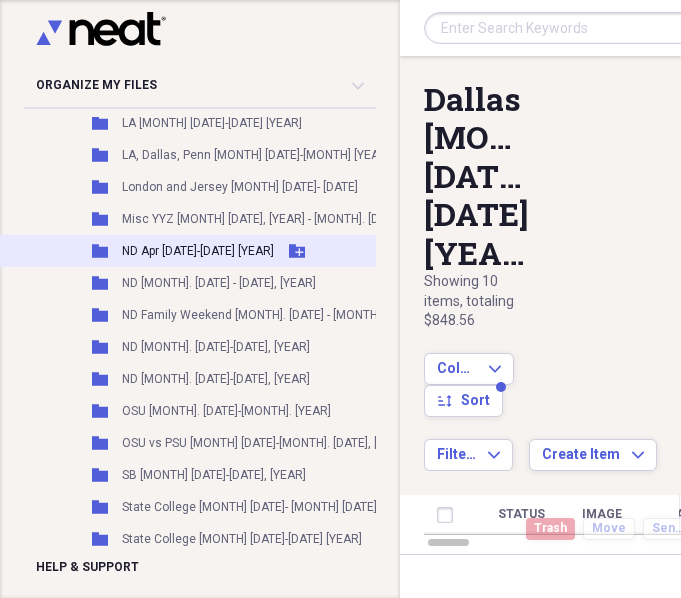 click on "Folder ND  [MONTH] [DATE]-[DATE] [YEAR] Add Folder" at bounding box center (262, 251) 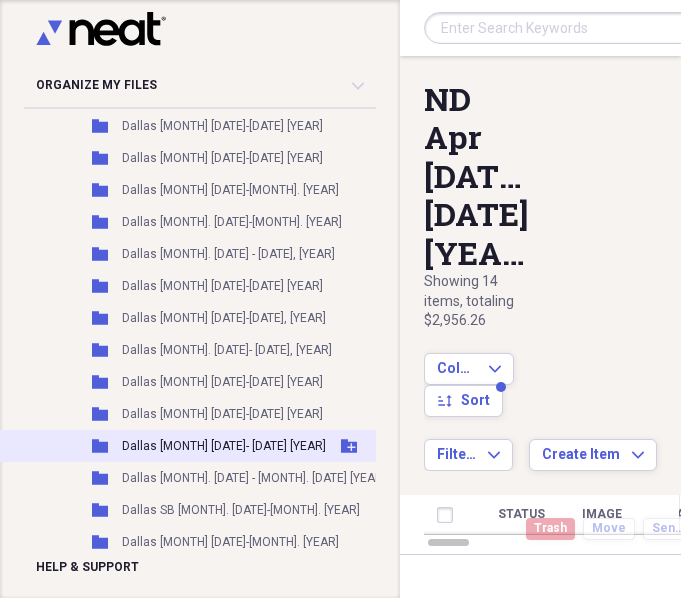 scroll, scrollTop: 548, scrollLeft: 0, axis: vertical 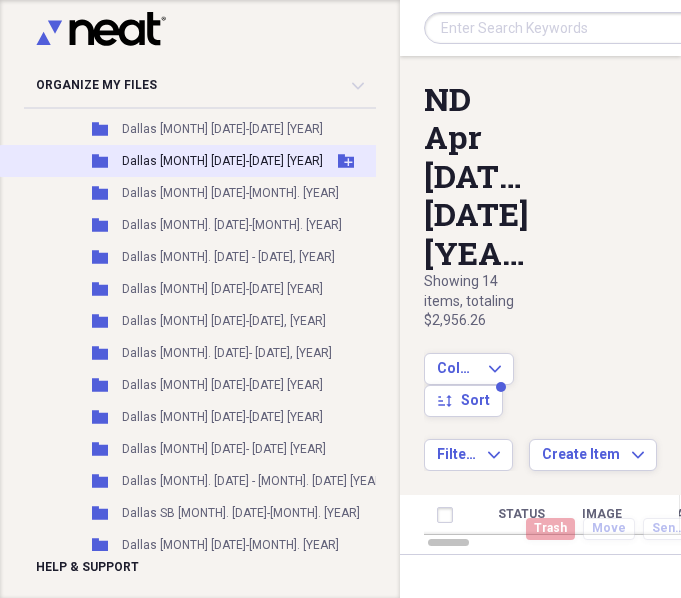 click on "Dallas [MONTH] [DATE]-[DATE] [YEAR]" at bounding box center [222, 161] 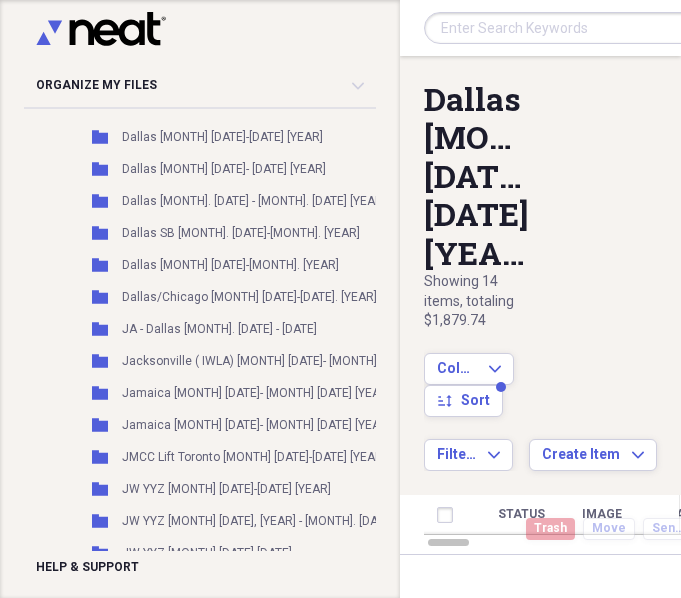 scroll, scrollTop: 829, scrollLeft: 0, axis: vertical 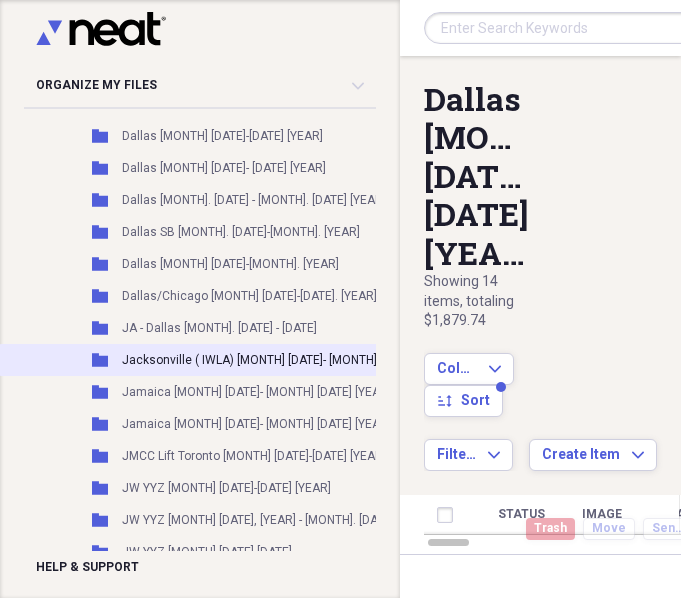 click on "Jacksonville ( IWLA) [MONTH] [DATE]- [MONTH] [DATE] [YEAR]" at bounding box center (288, 360) 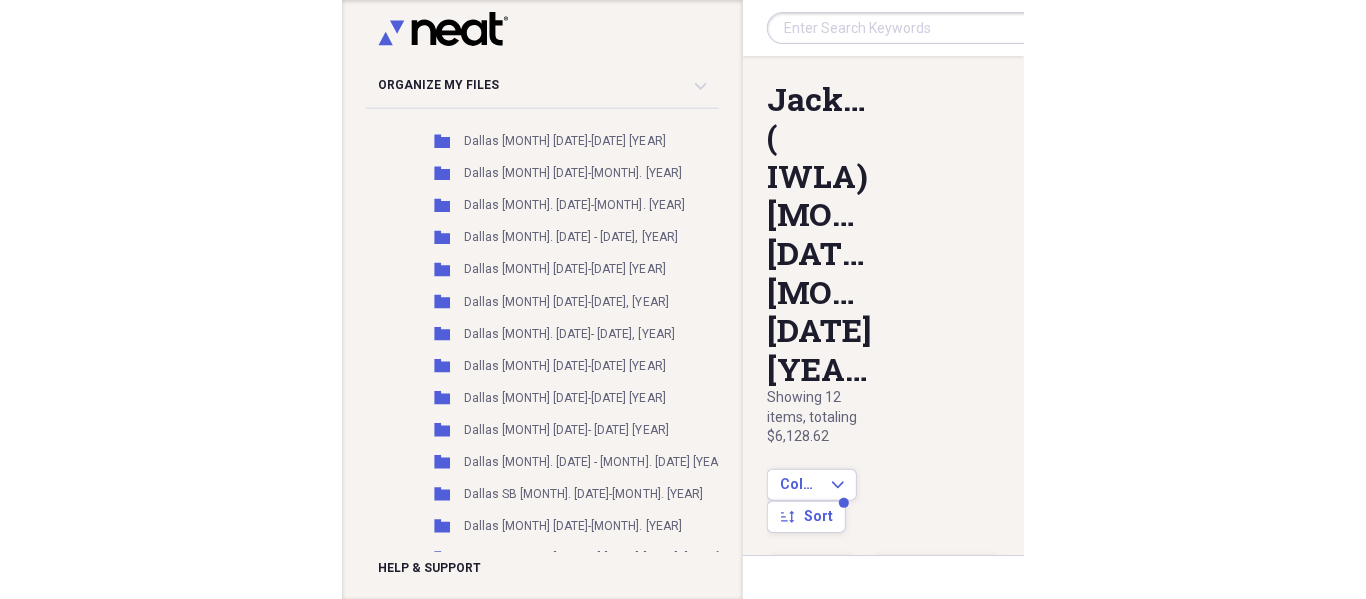 scroll, scrollTop: 569, scrollLeft: 0, axis: vertical 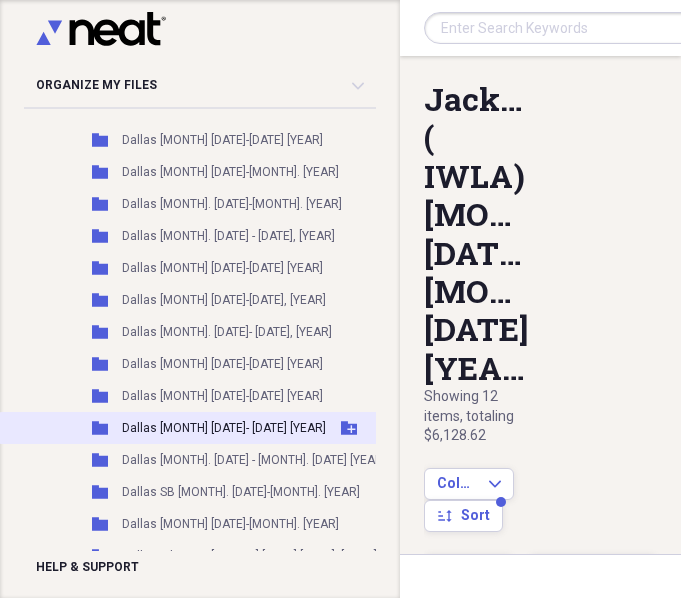 click on "Folder Dallas [MONTH] [DATE]- [DATE] [YEAR] Add Folder" at bounding box center [262, 428] 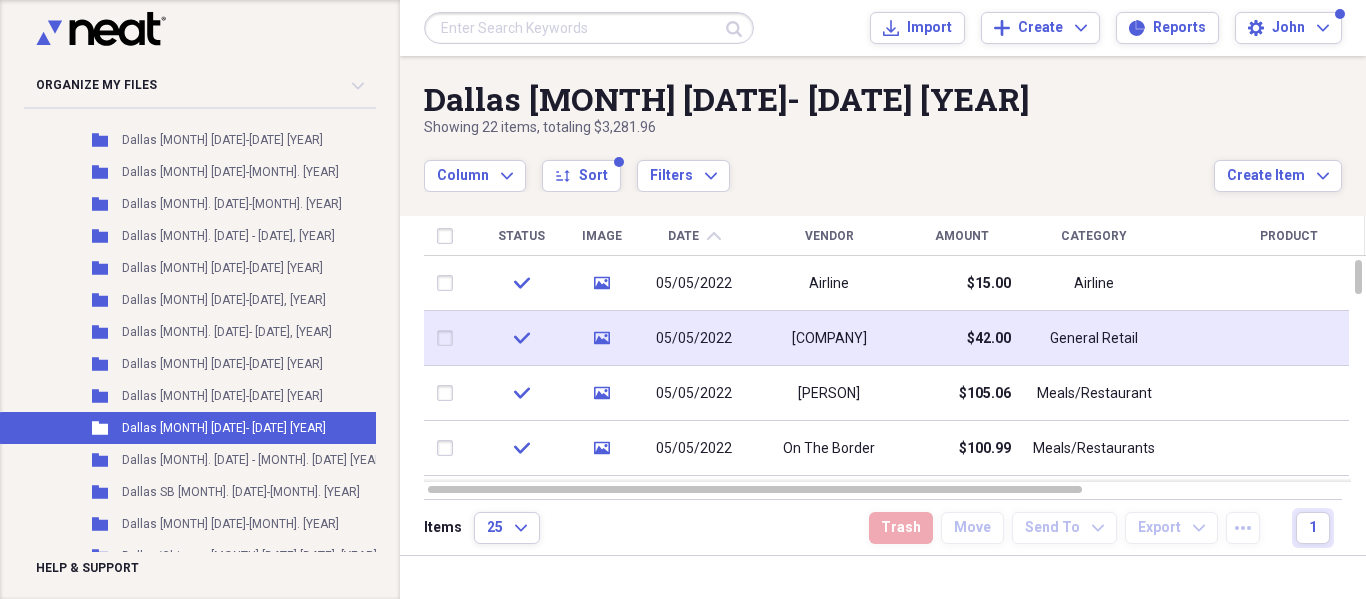 click on "media" at bounding box center (602, 338) 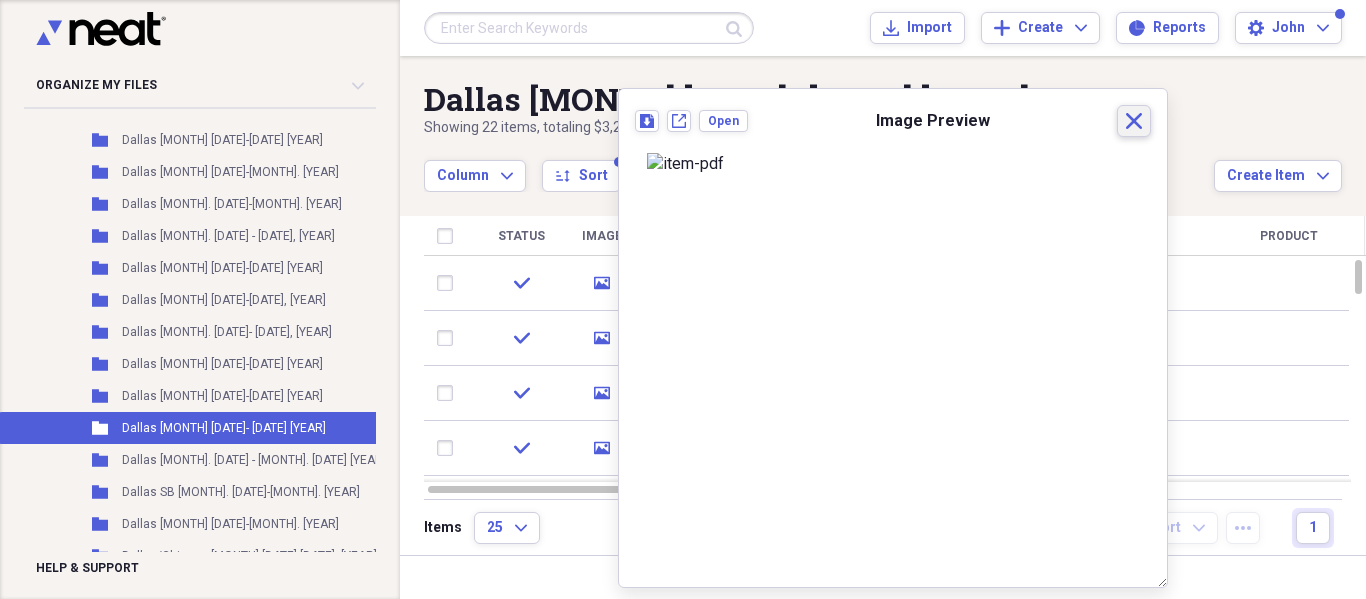 click on "Close" 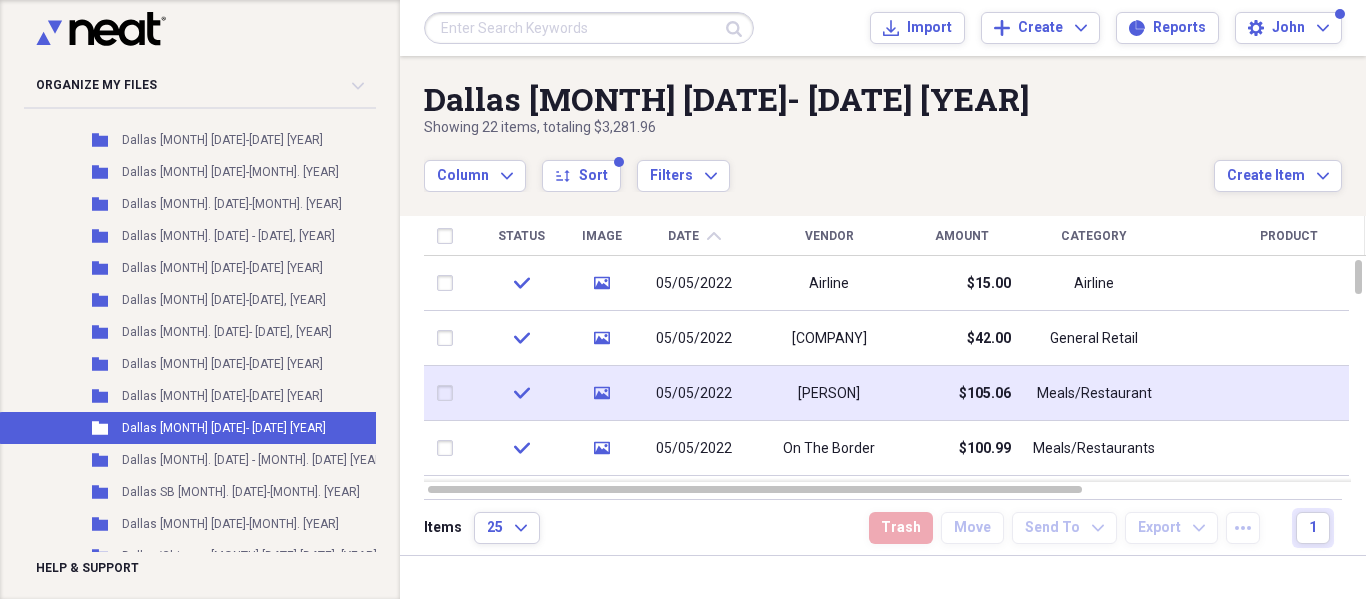 click on "media" at bounding box center [602, 393] 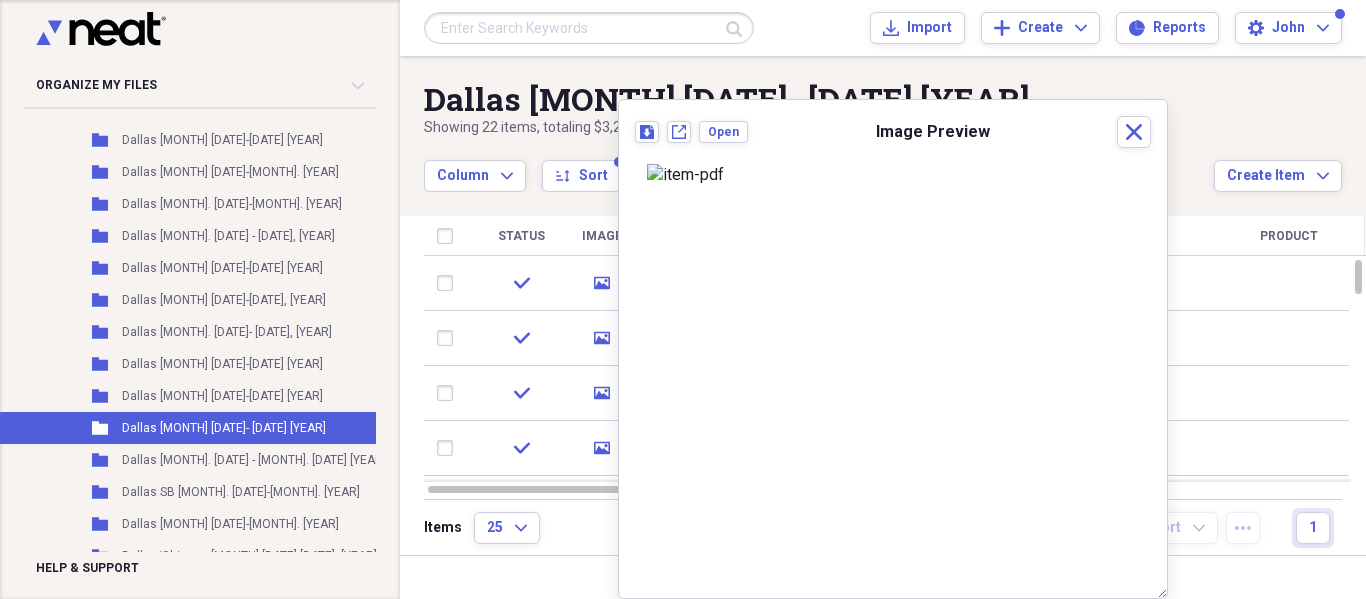 scroll, scrollTop: 0, scrollLeft: 0, axis: both 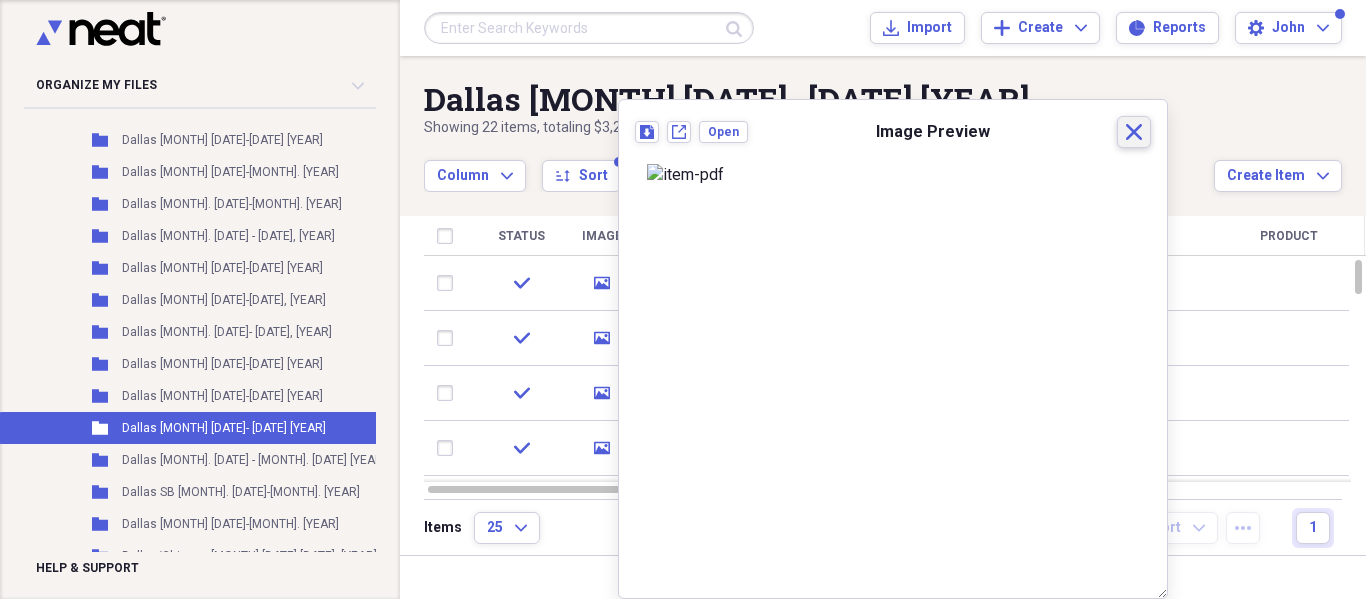 click on "Close" 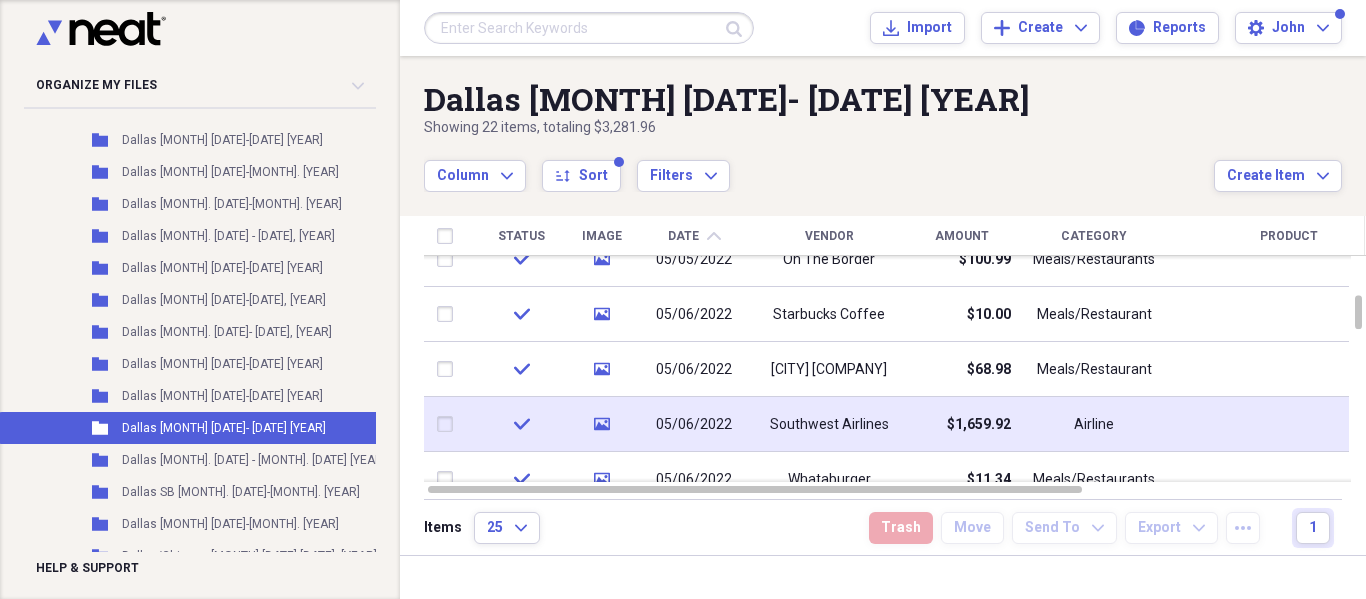 click on "media" 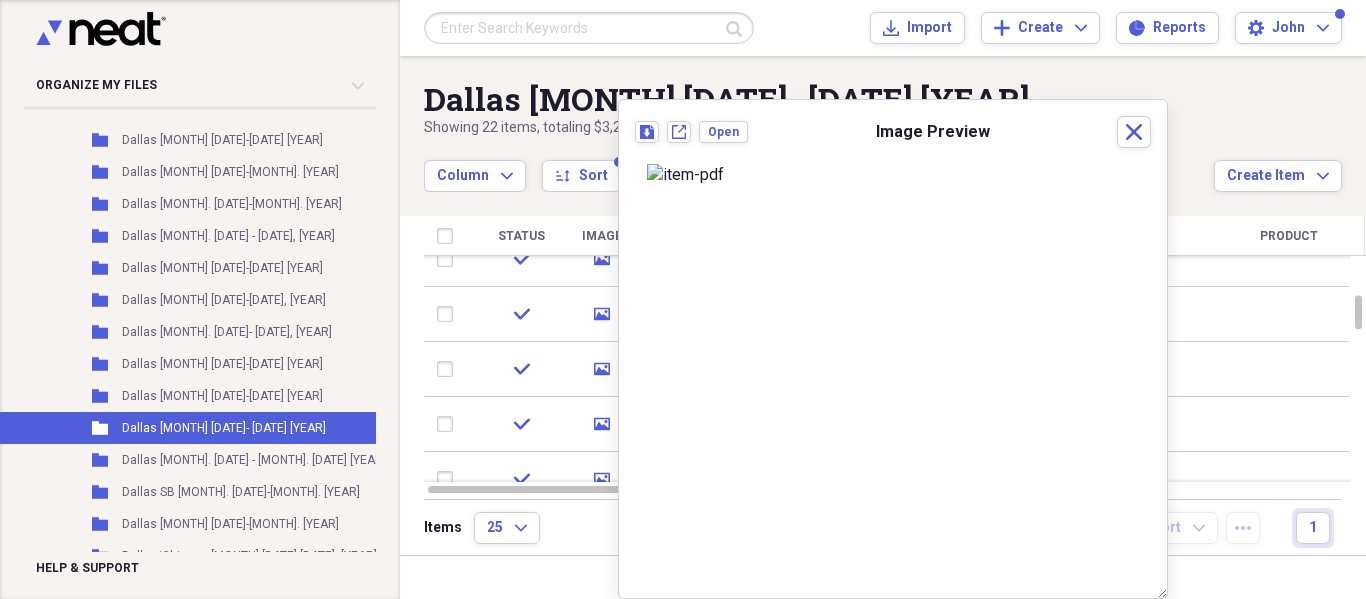 scroll, scrollTop: 0, scrollLeft: 0, axis: both 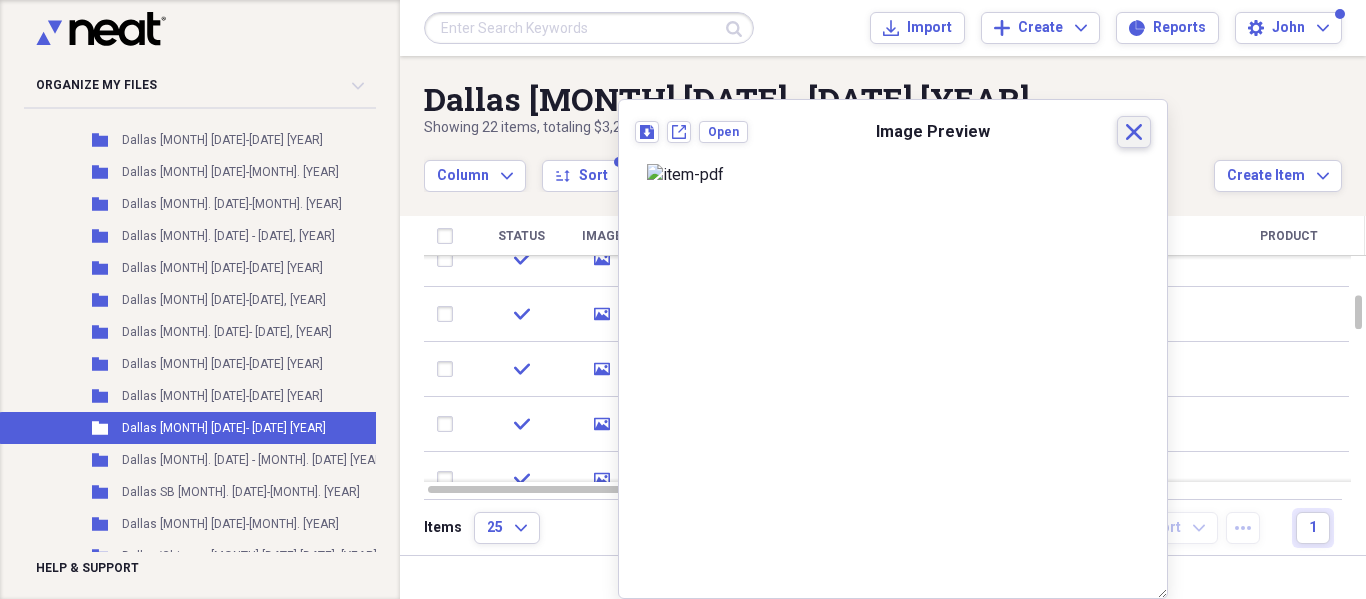 click on "Close" 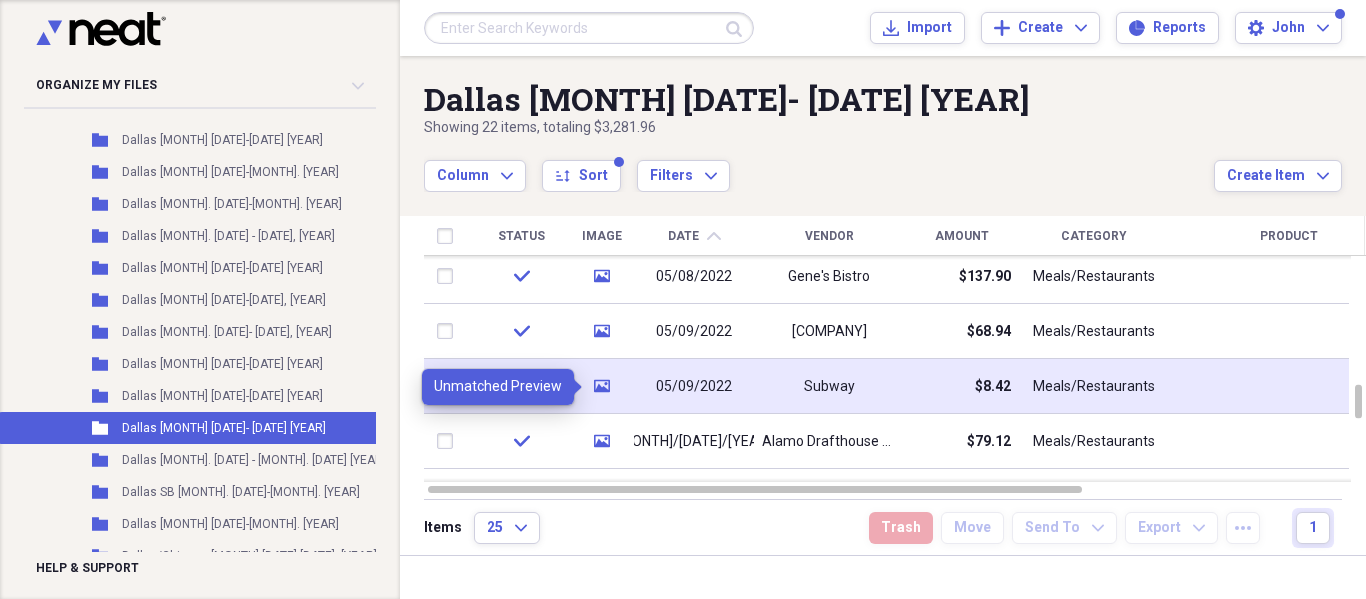 click on "media" 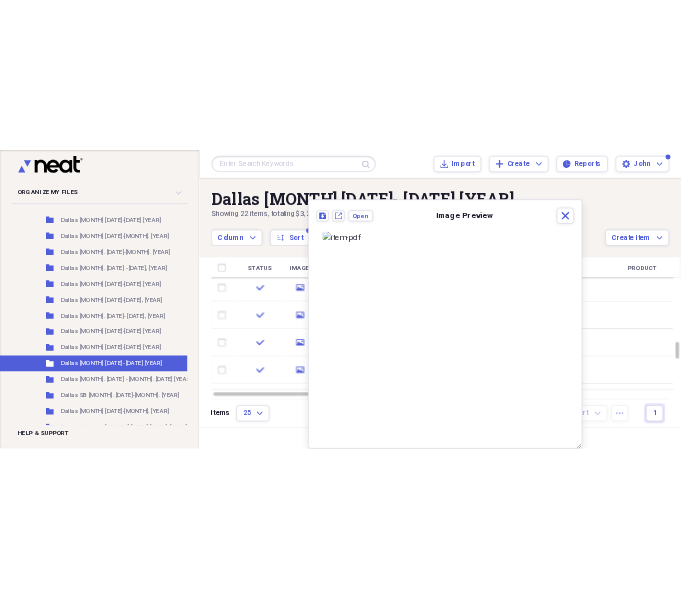 scroll, scrollTop: 29, scrollLeft: 0, axis: vertical 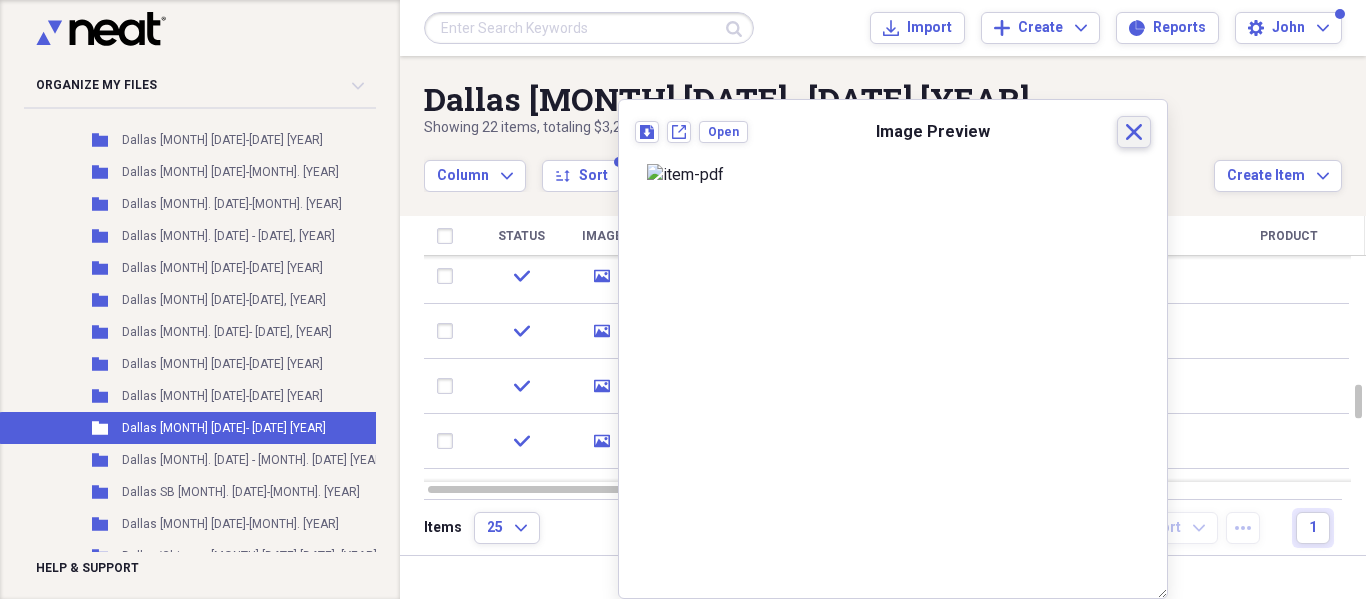click on "Close" 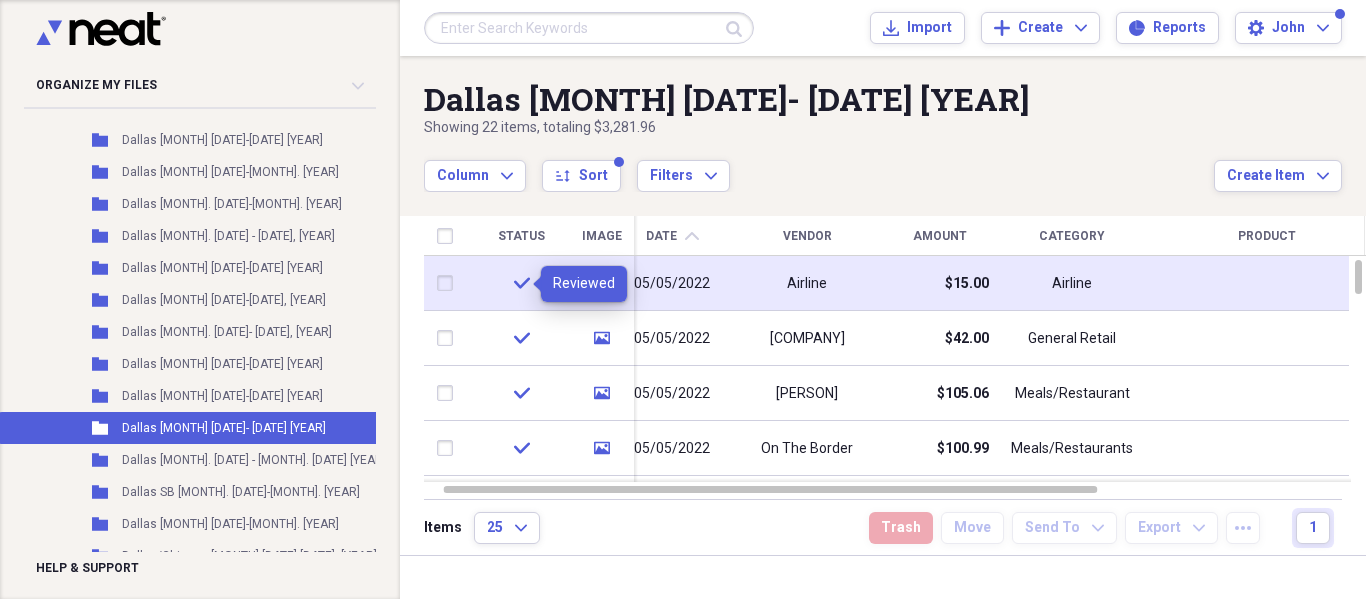 click on "check" at bounding box center [522, 283] 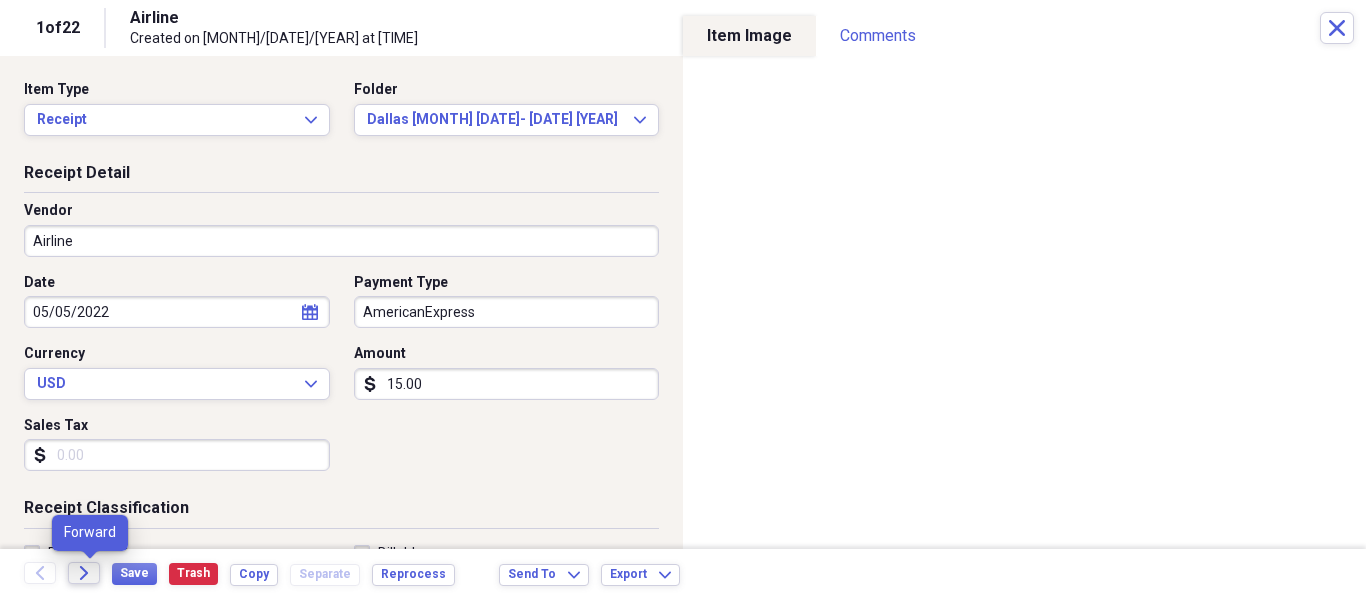 click on "Forward" 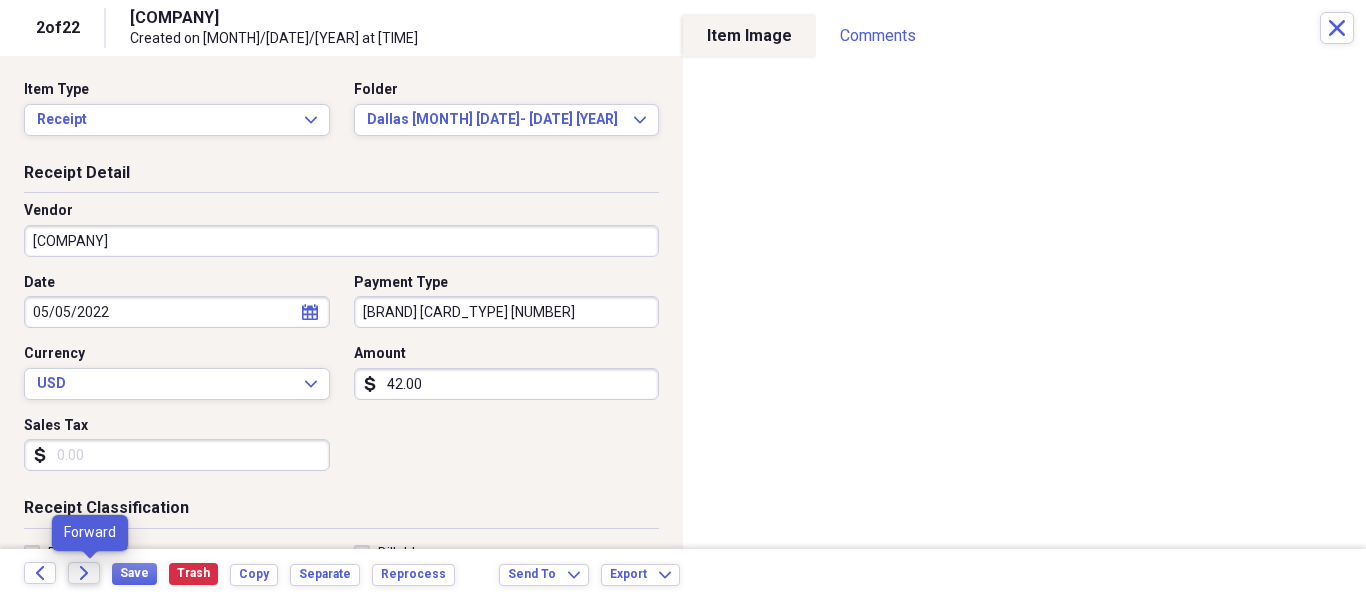 click on "Forward" 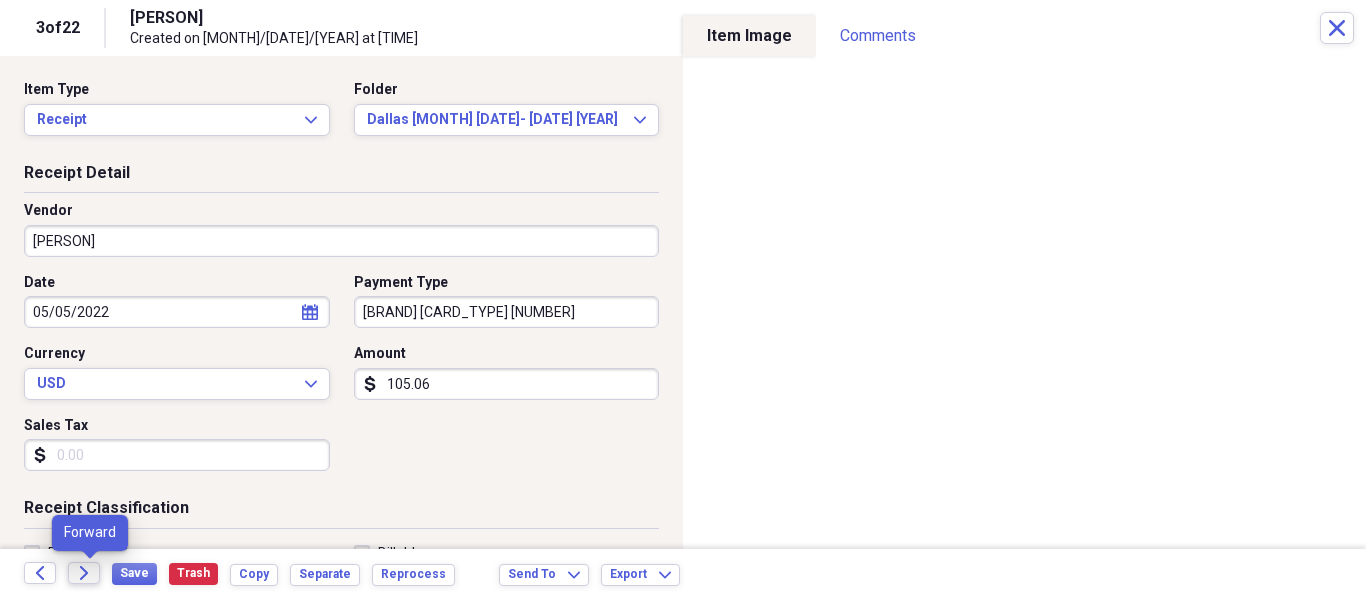 click 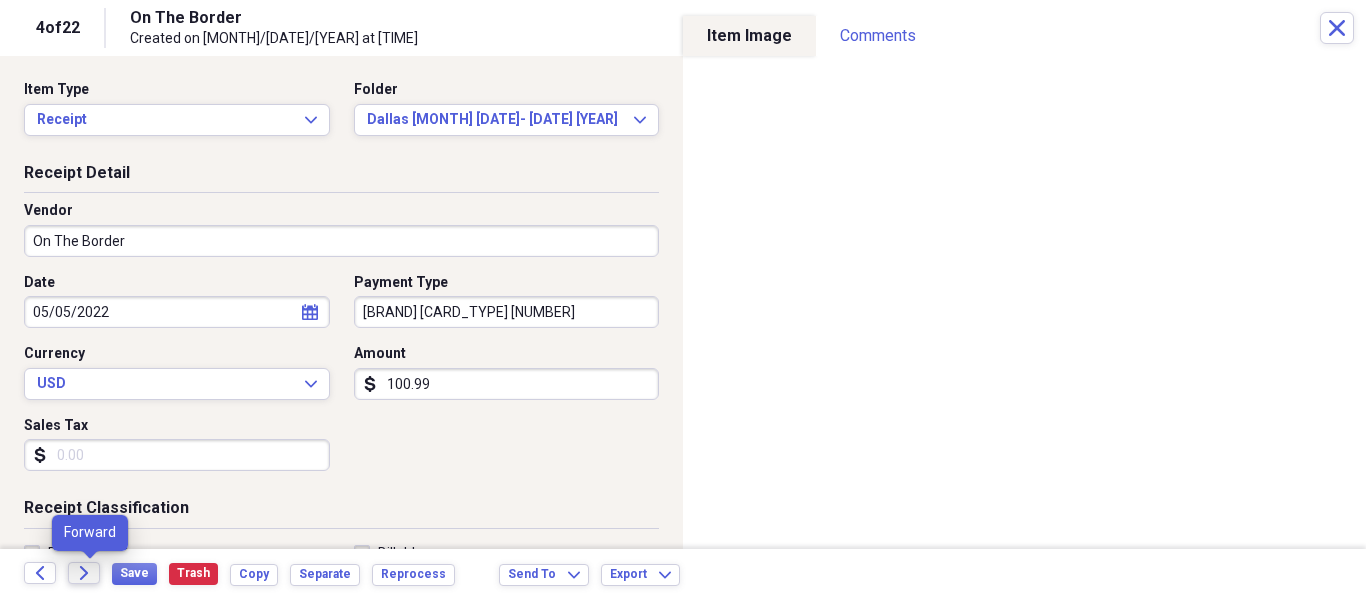 click on "Forward" at bounding box center (84, 573) 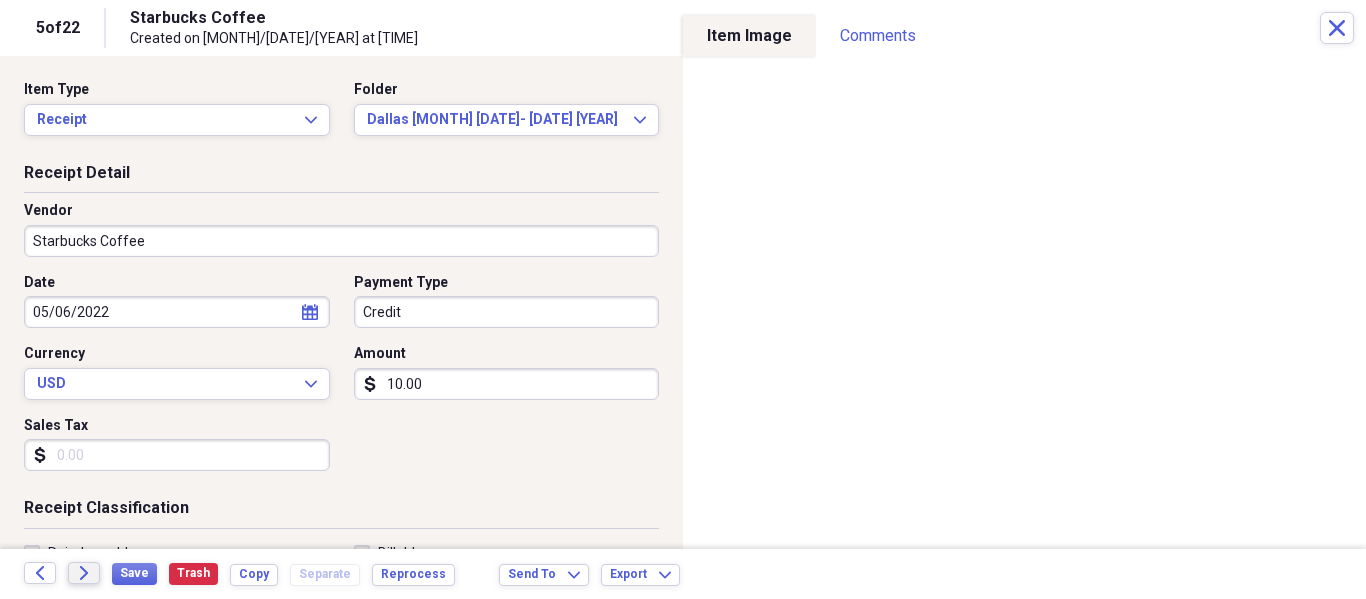 click on "Forward" 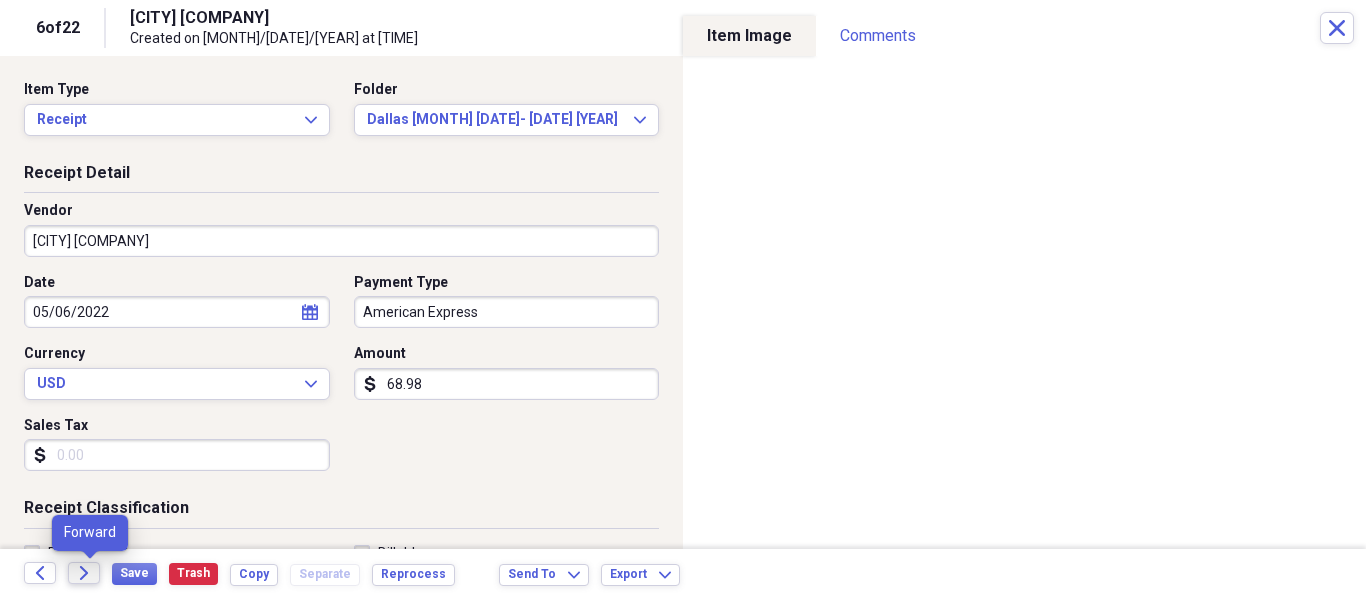 click on "Forward" 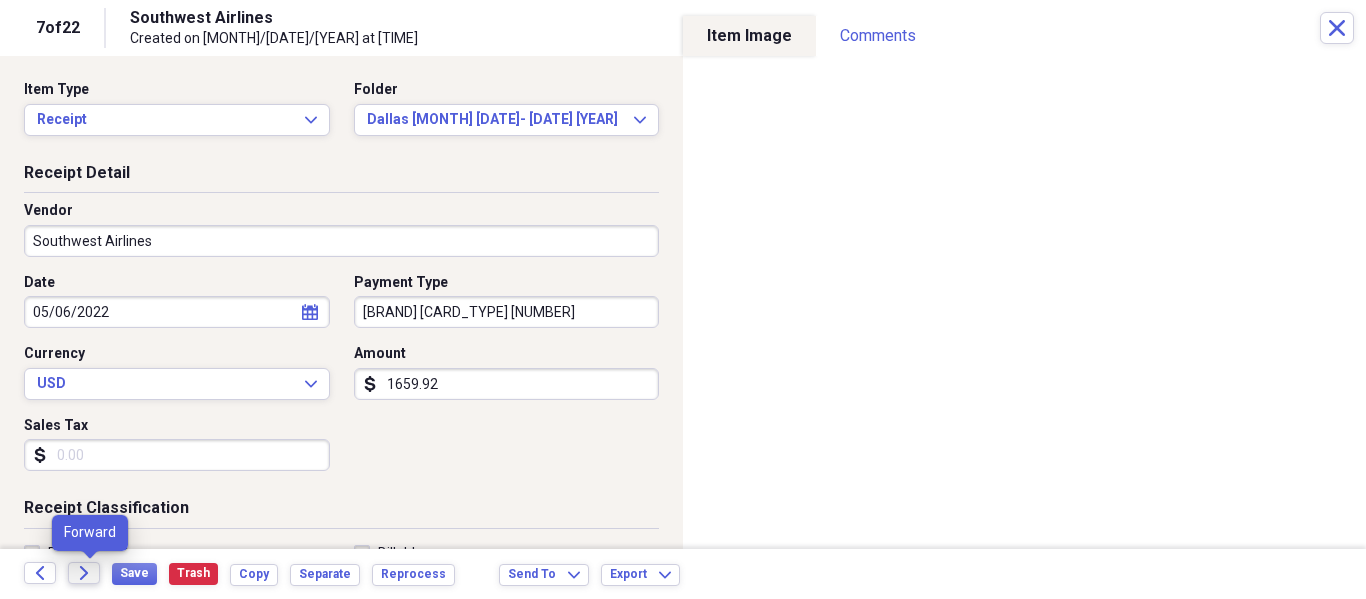 click on "Forward" 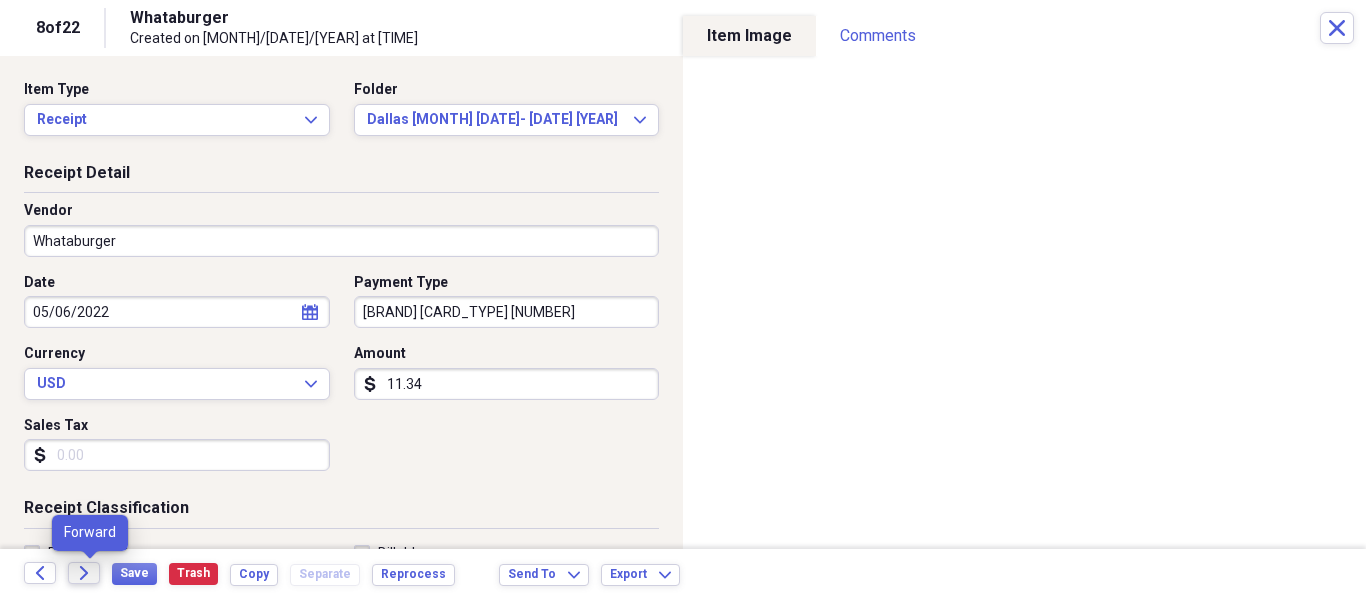 click on "Forward" at bounding box center [84, 573] 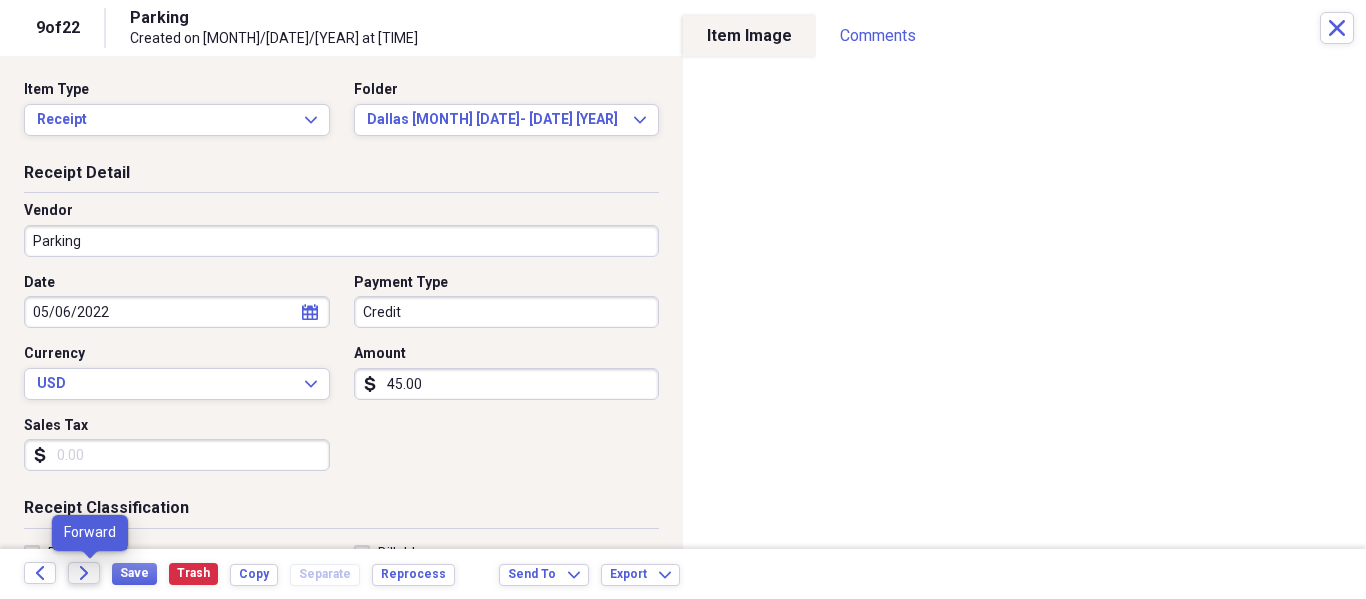 click on "Forward" at bounding box center (84, 573) 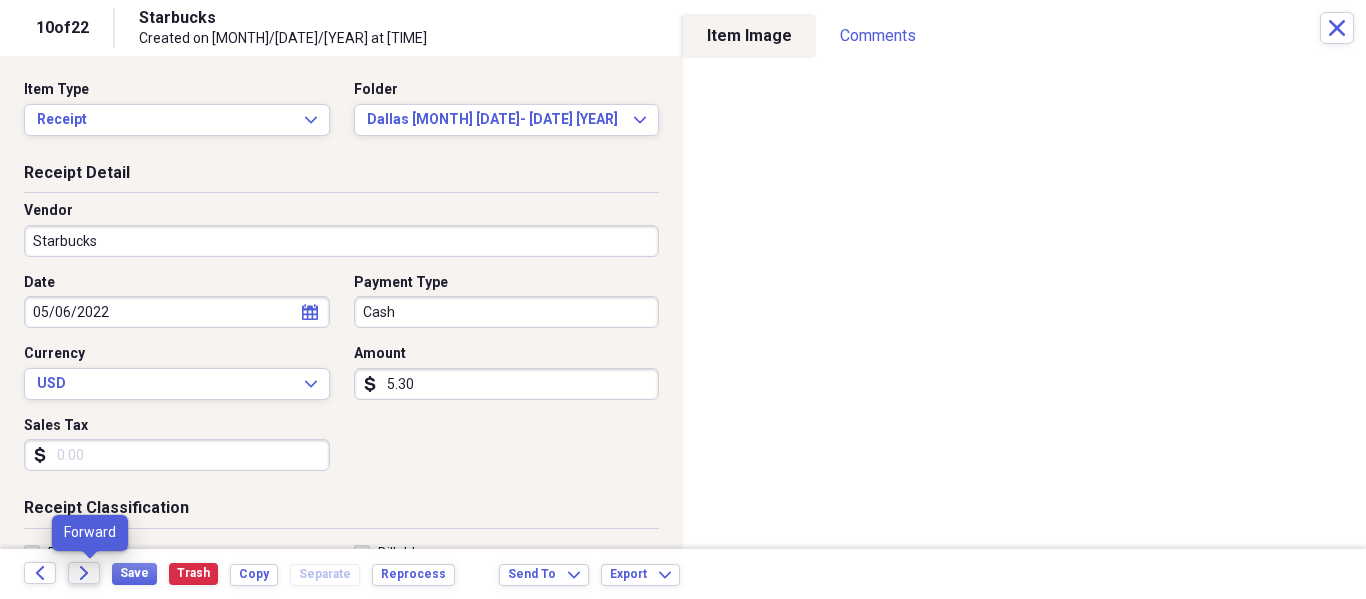click on "Forward" 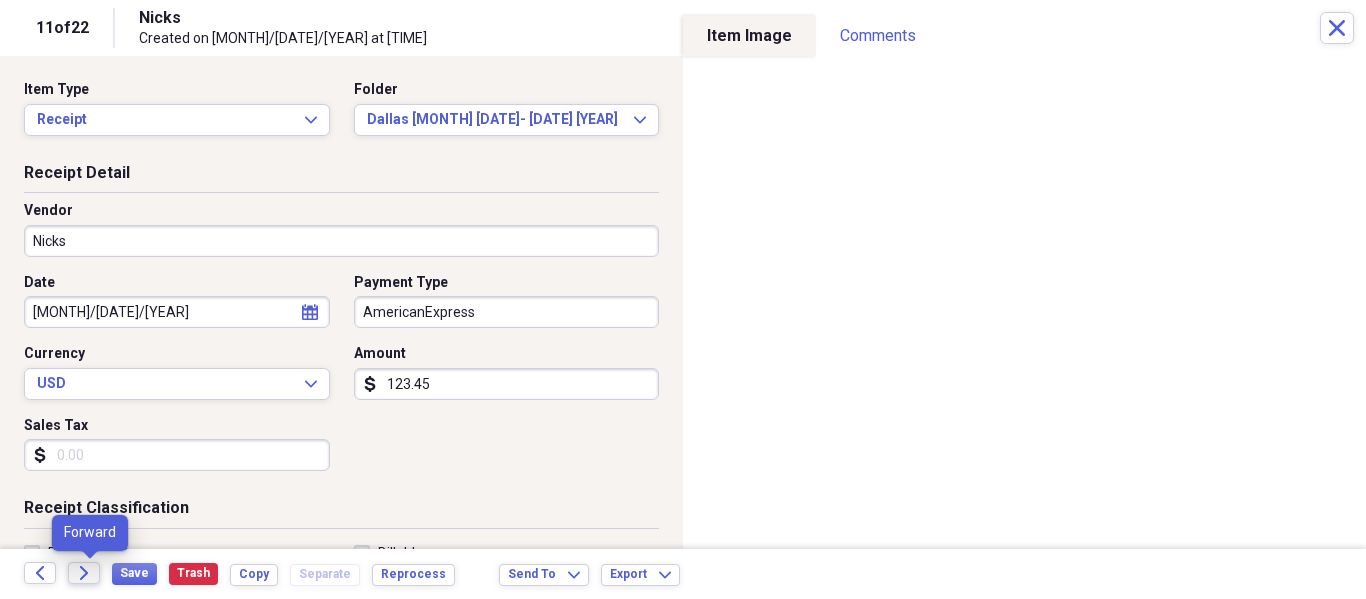 click on "Forward" 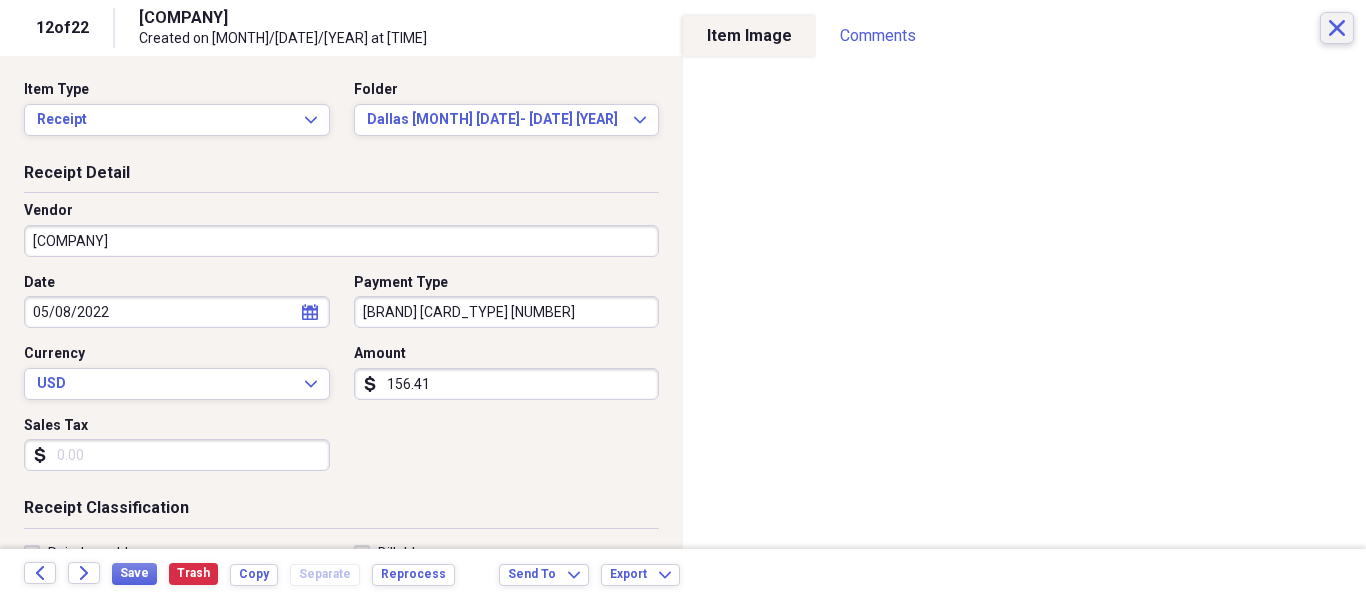 drag, startPoint x: 1320, startPoint y: 22, endPoint x: 1341, endPoint y: 23, distance: 21.023796 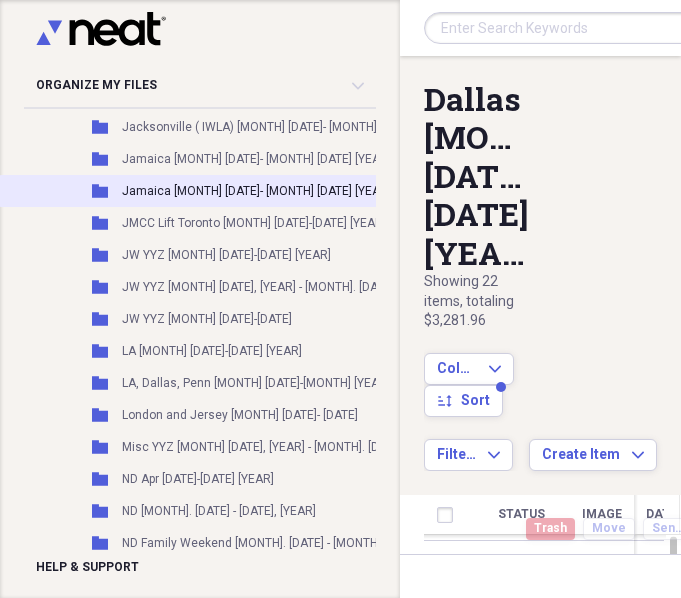 scroll, scrollTop: 1063, scrollLeft: 0, axis: vertical 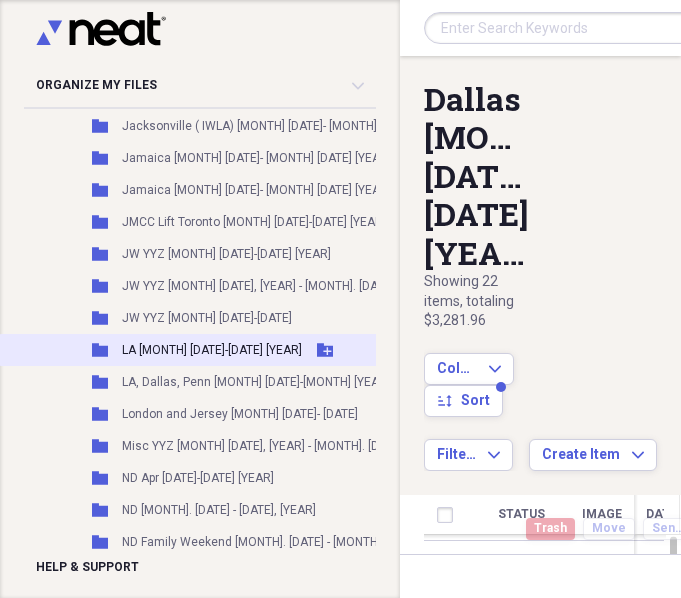 click on "LA [MONTH] [DATE]-[DATE] [YEAR]" at bounding box center [212, 350] 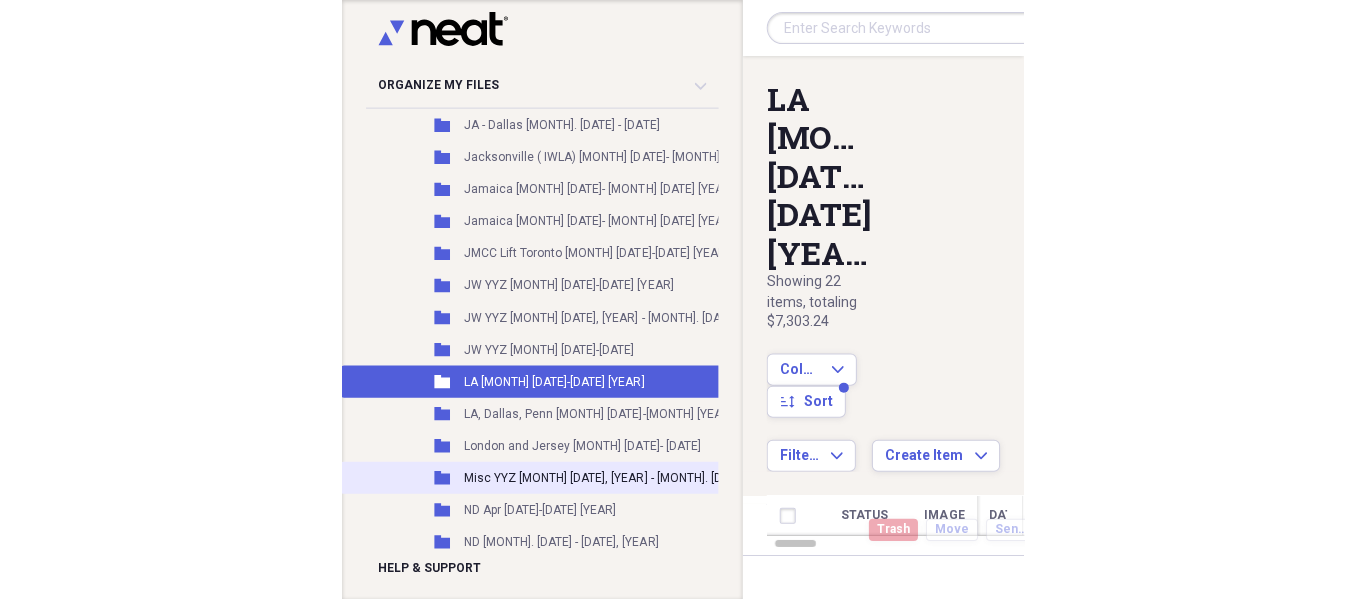 scroll, scrollTop: 1030, scrollLeft: 0, axis: vertical 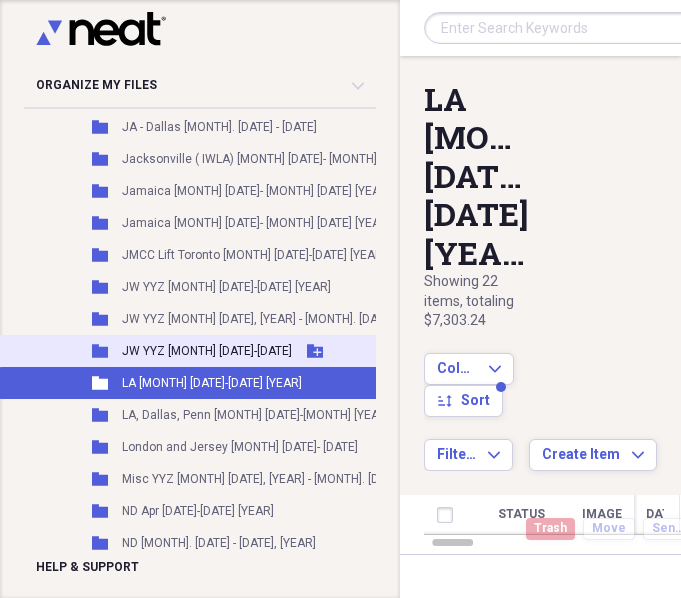 click on "JW YYZ [MONTH] [DATE]-[DATE]" at bounding box center (207, 351) 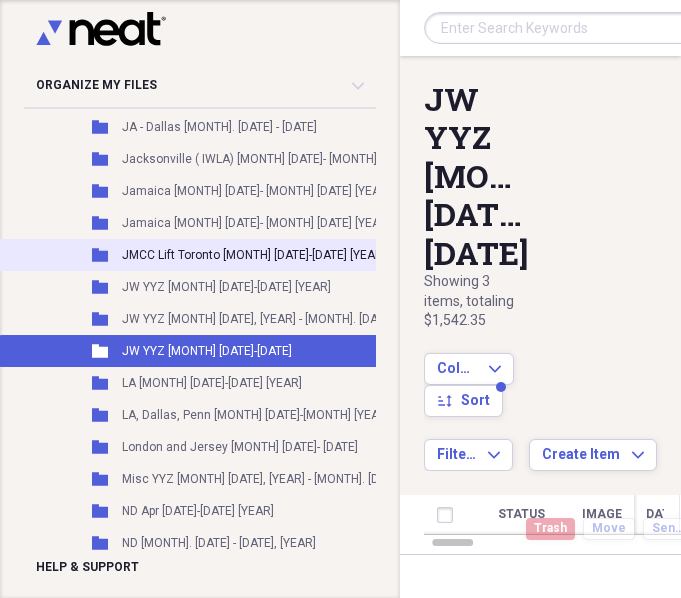 click on "JMCC Lift Toronto [MONTH] [DATE]-[DATE] [YEAR]" at bounding box center (254, 255) 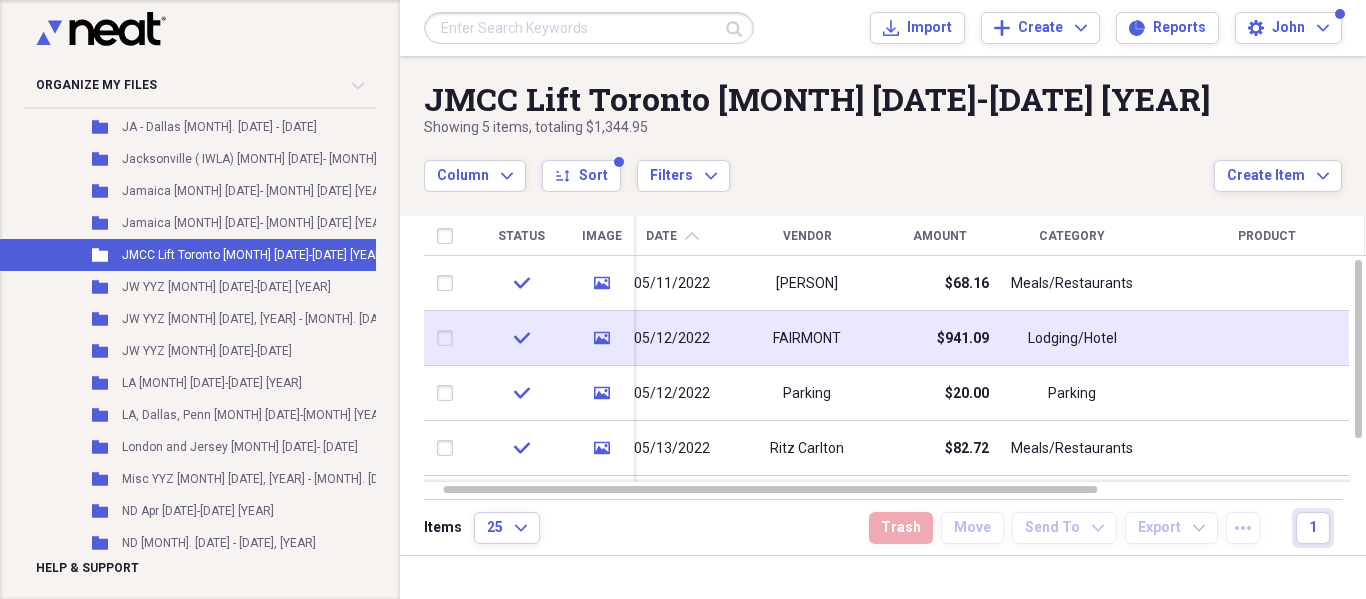 click 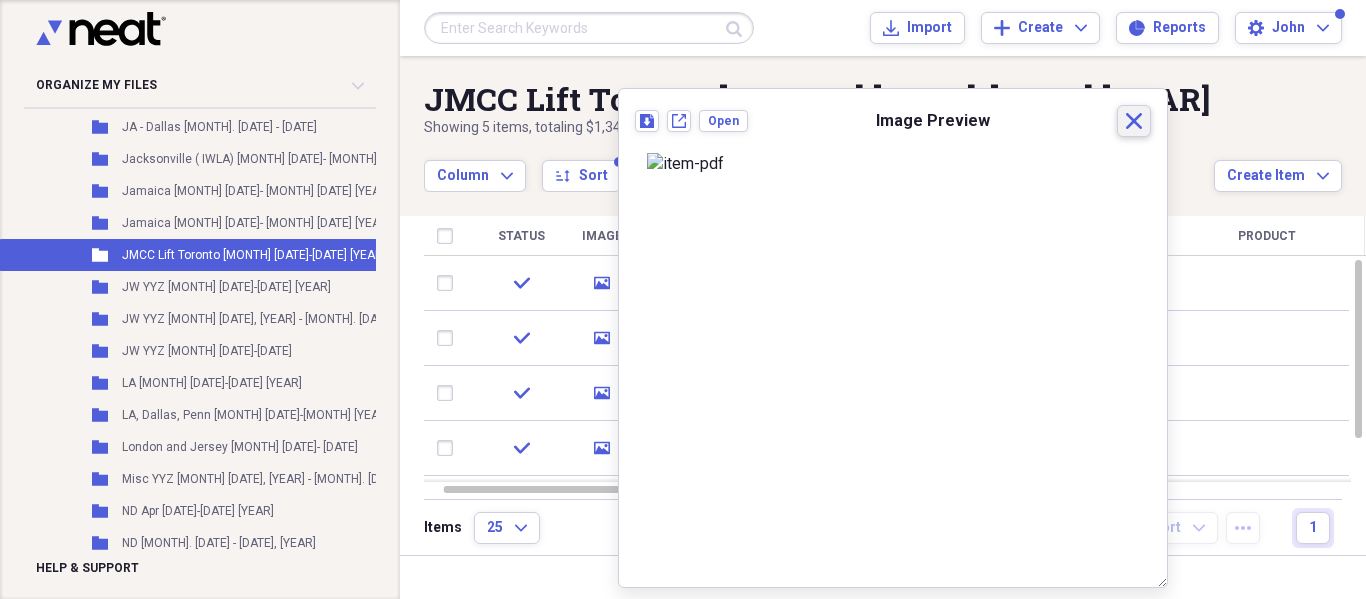 click on "Close" 